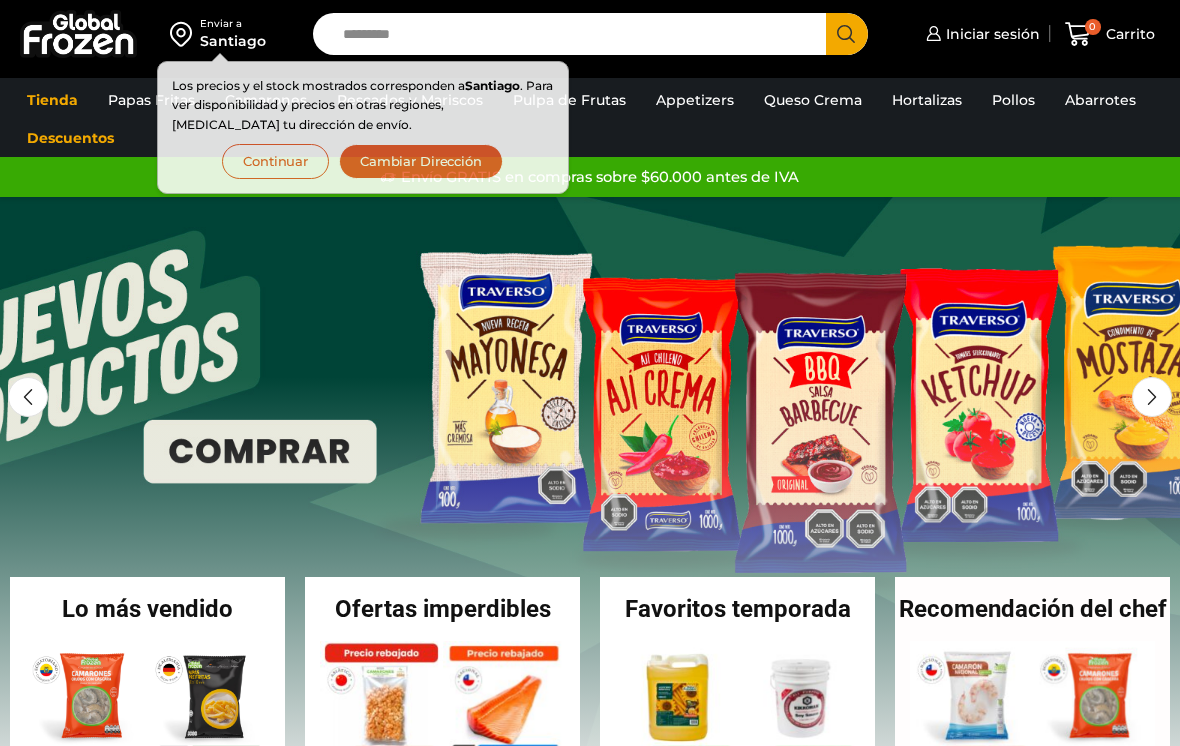 scroll, scrollTop: 0, scrollLeft: 0, axis: both 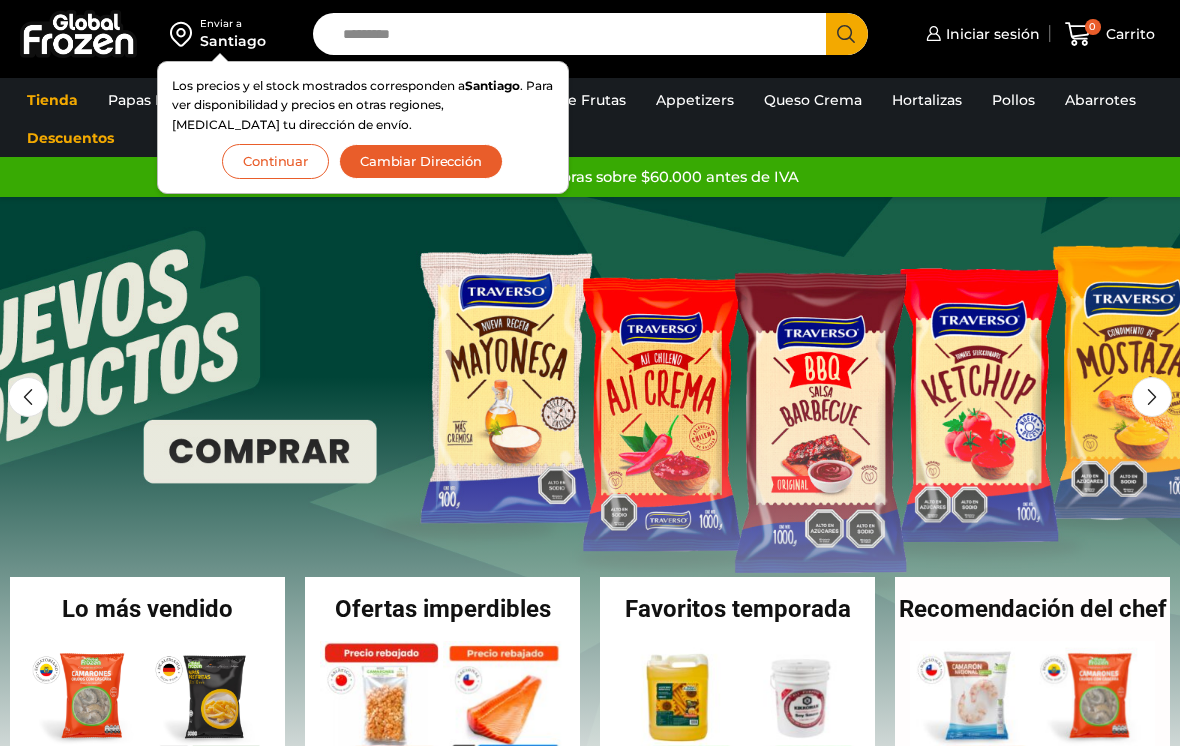 click on "Continuar" at bounding box center (275, 161) 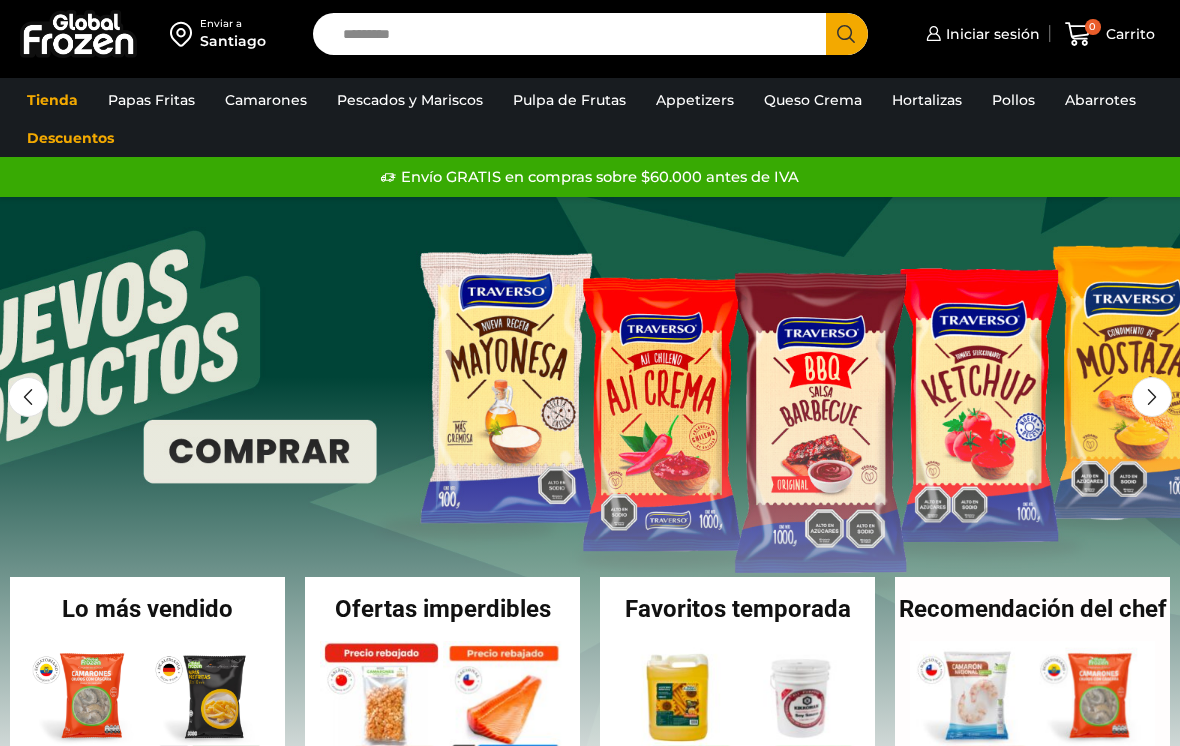 click on "Iniciar sesión" at bounding box center [990, 34] 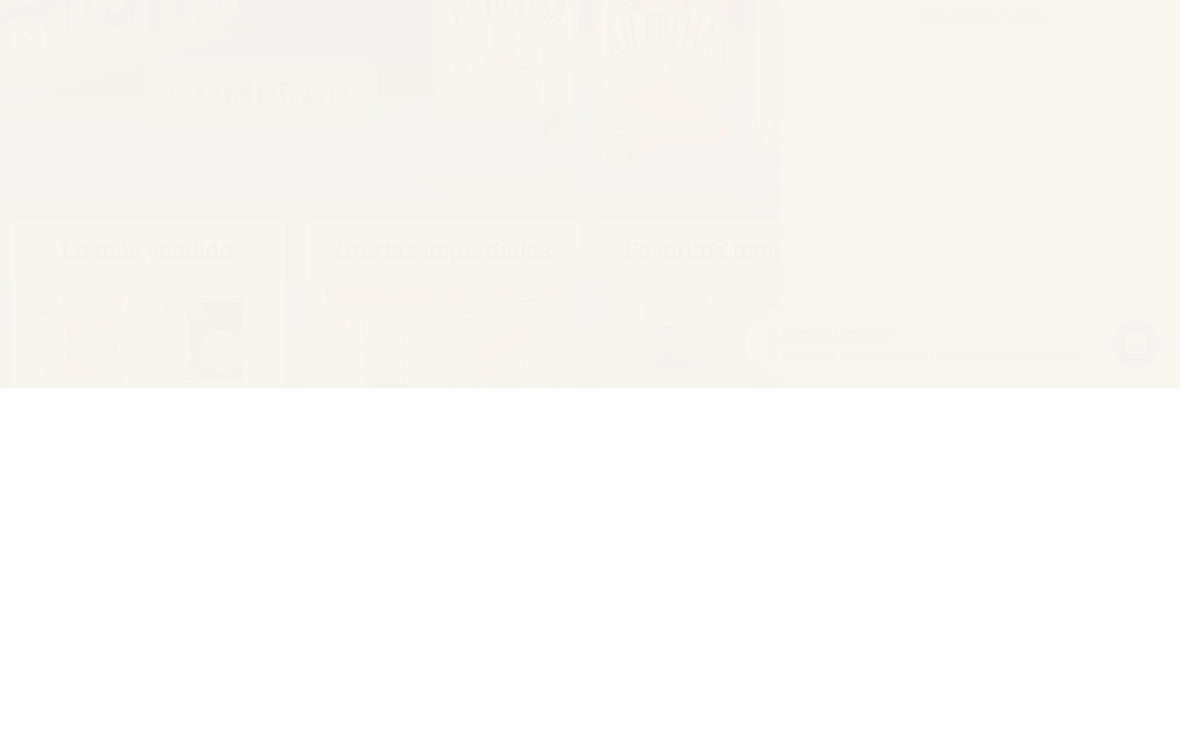 scroll, scrollTop: 0, scrollLeft: 0, axis: both 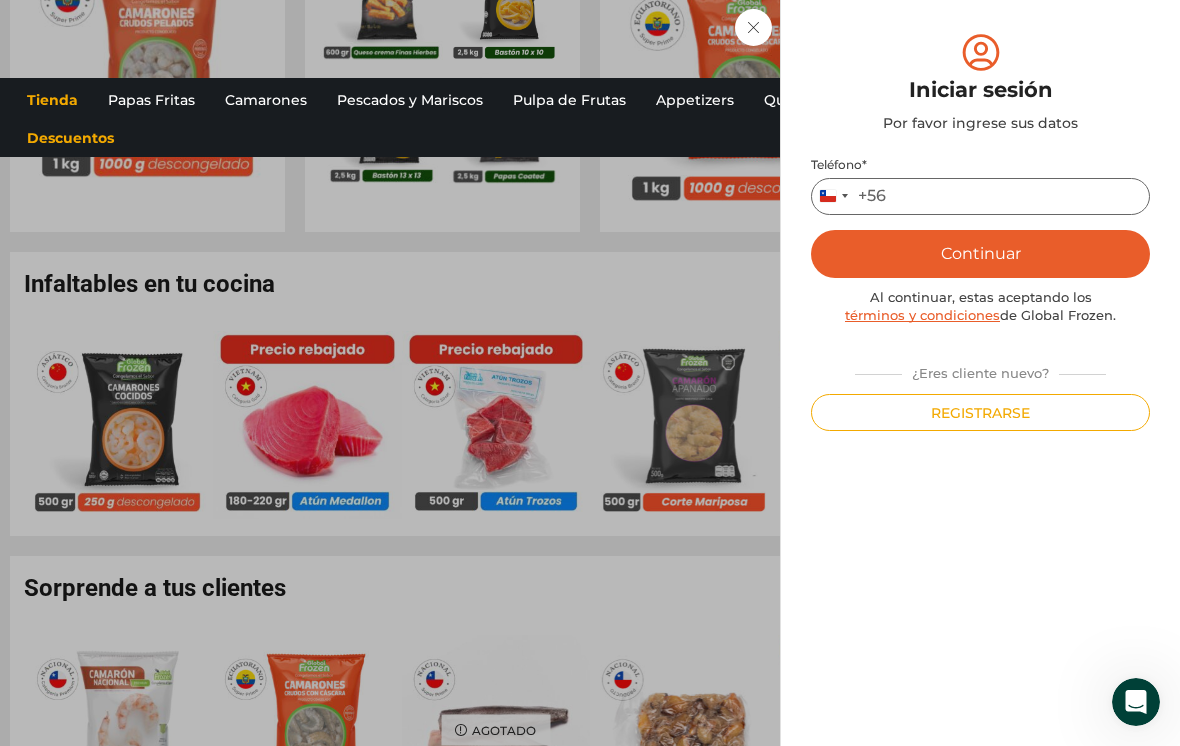 click on "Teléfono
*" at bounding box center (980, 196) 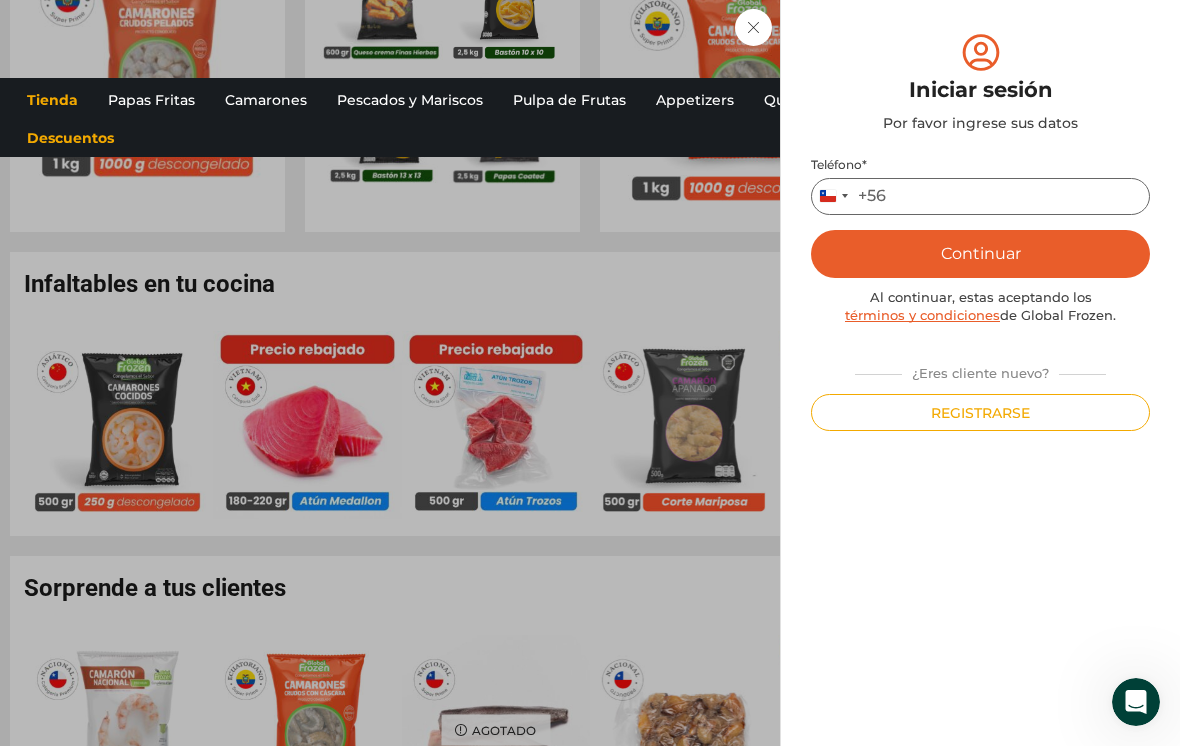 type on "*********" 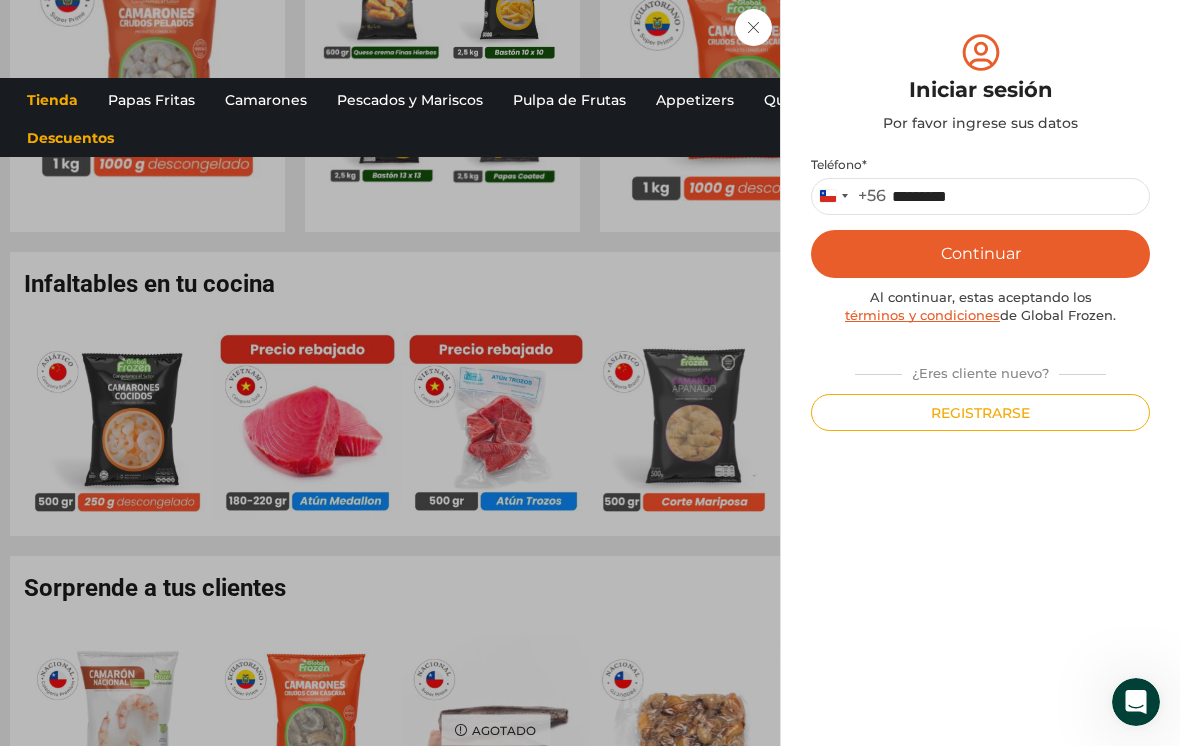 click on "Continuar" at bounding box center (980, 254) 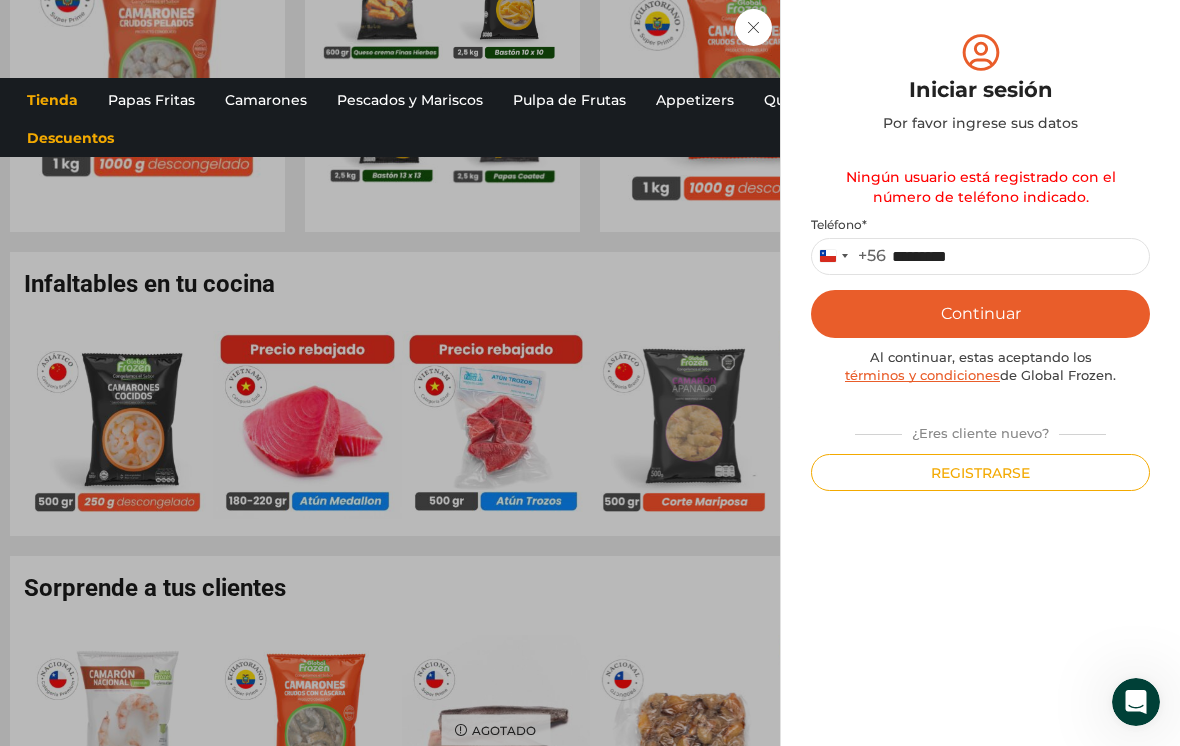 click on "Registrarse" at bounding box center [980, 472] 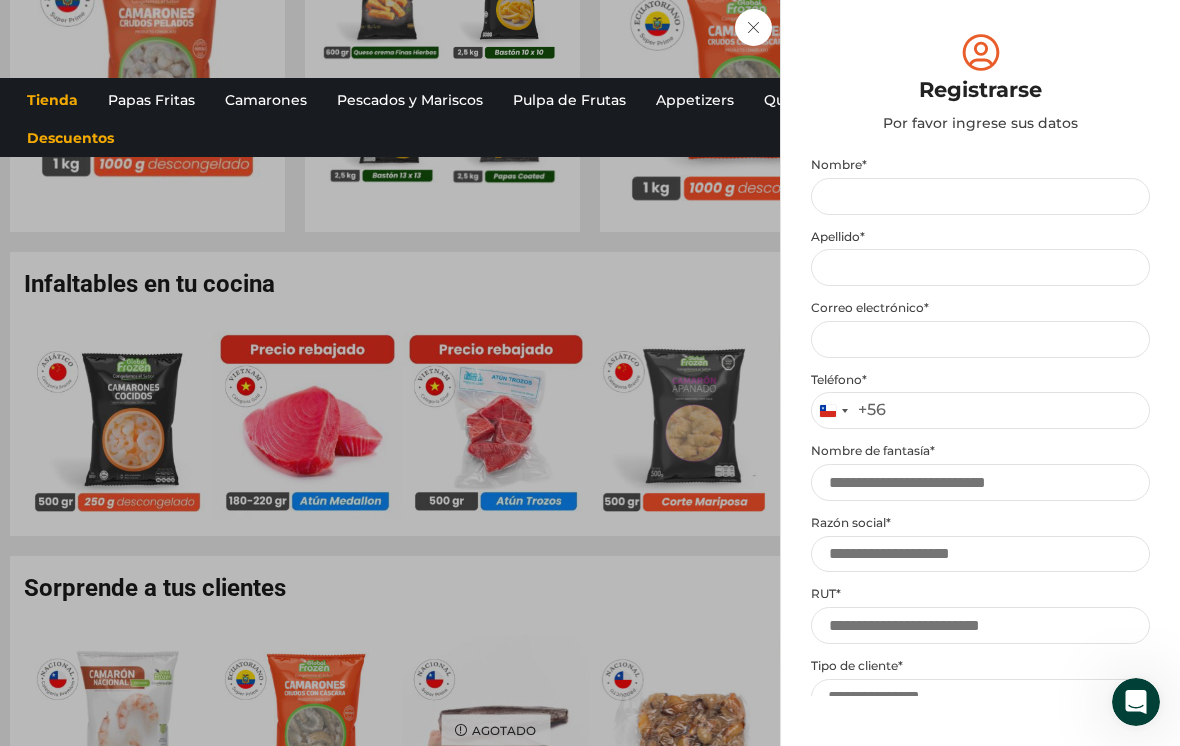 click on "Iniciar sesión
Mi cuenta
Login
Register
Iniciar sesión
Por favor ingrese sus datos
Iniciar sesión
Se envió un mensaje de WhatsApp con el código de verificación a tu teléfono
* ." at bounding box center (980, -1016) 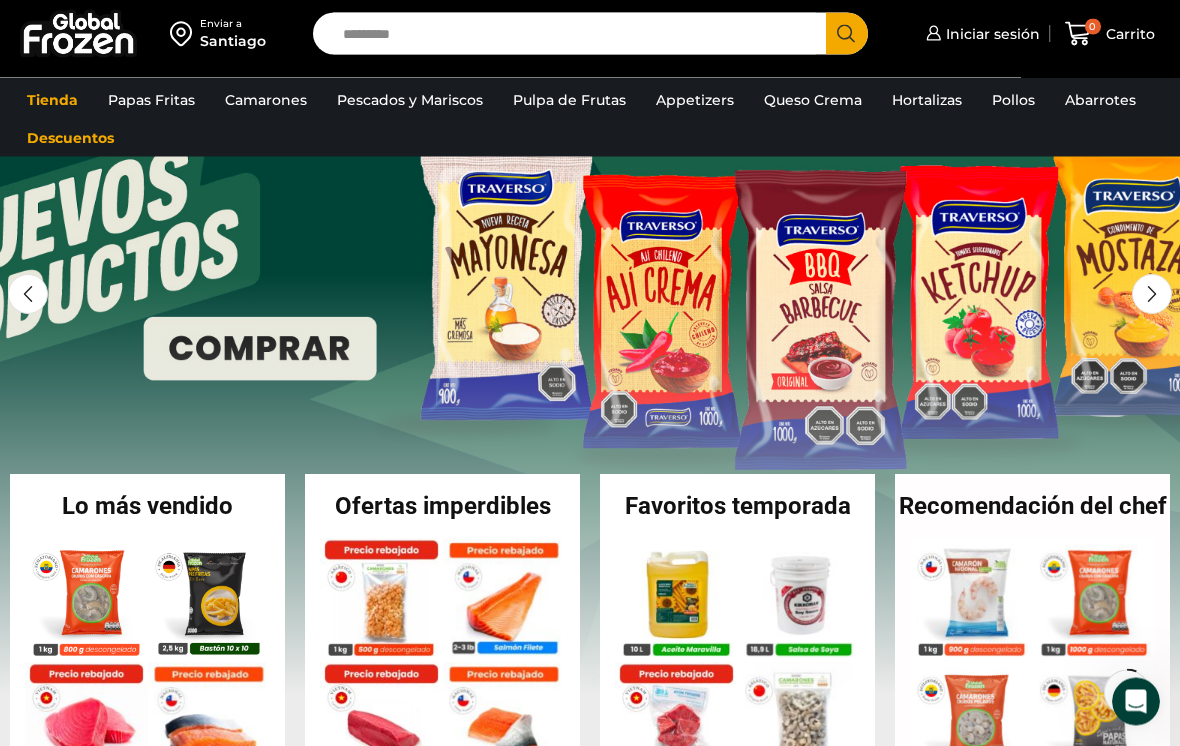 scroll, scrollTop: 0, scrollLeft: 0, axis: both 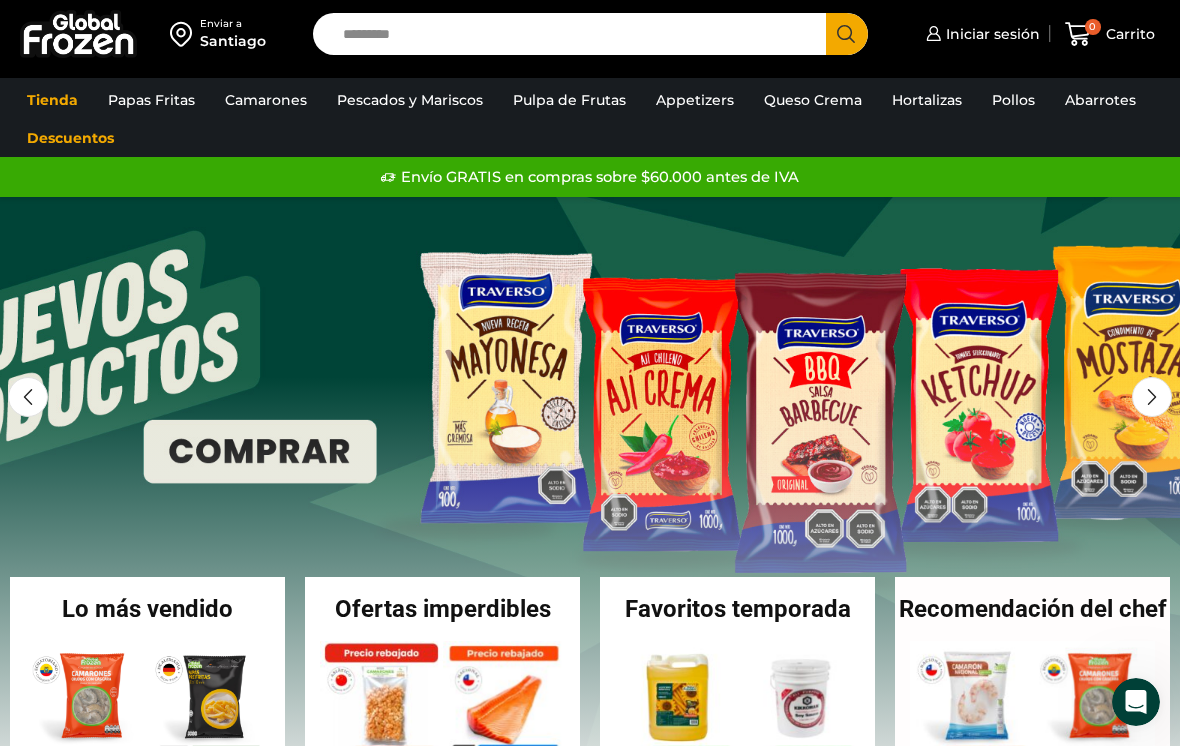 click on "Iniciar sesión" at bounding box center (990, 34) 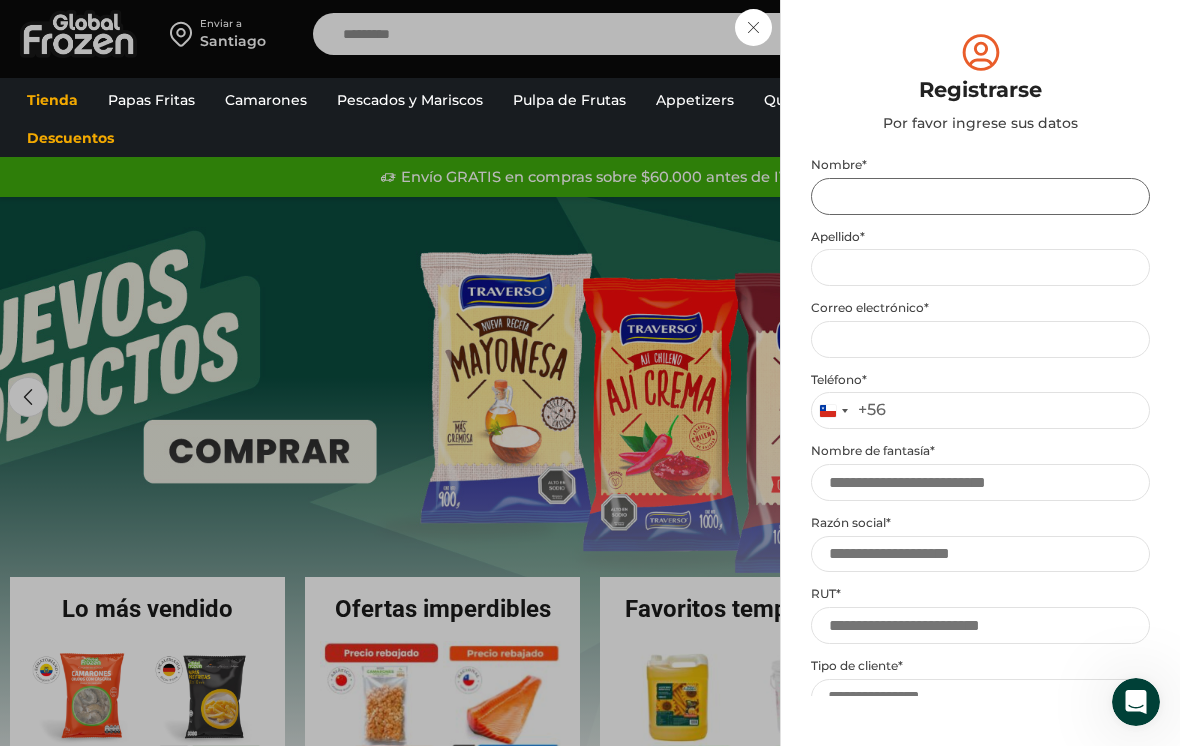 click on "Nombre  *" at bounding box center (980, 196) 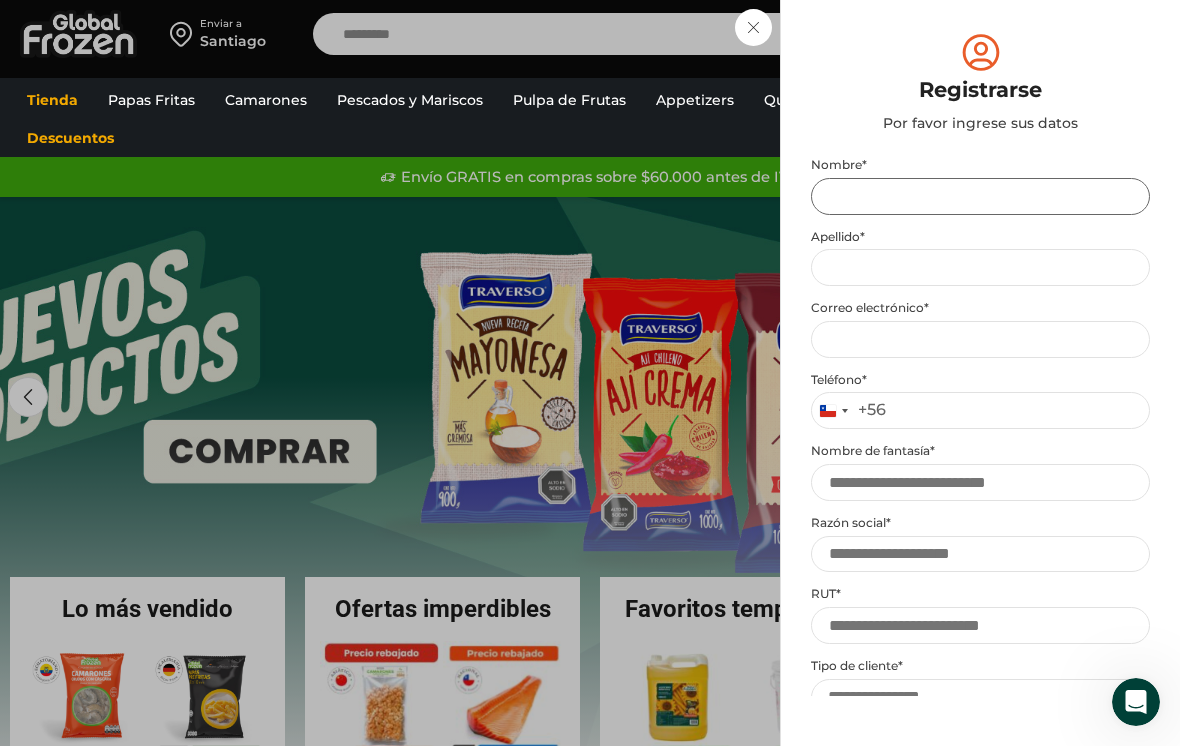 type on "******" 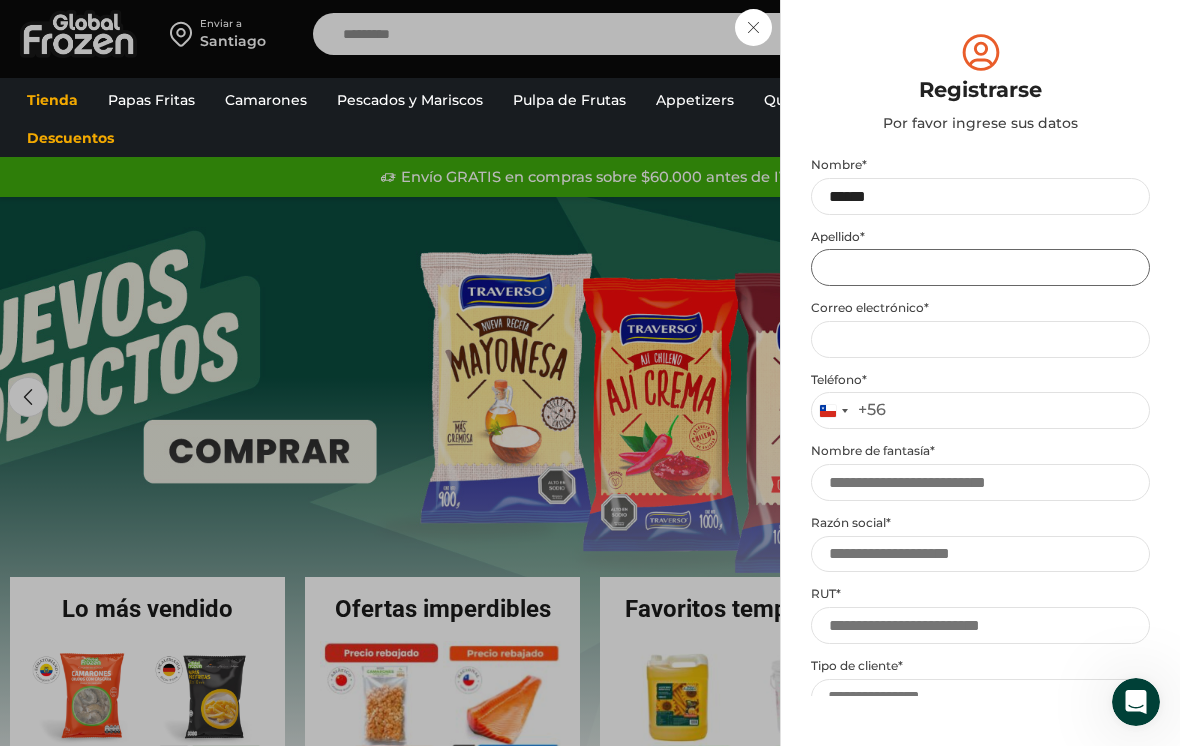 type on "**********" 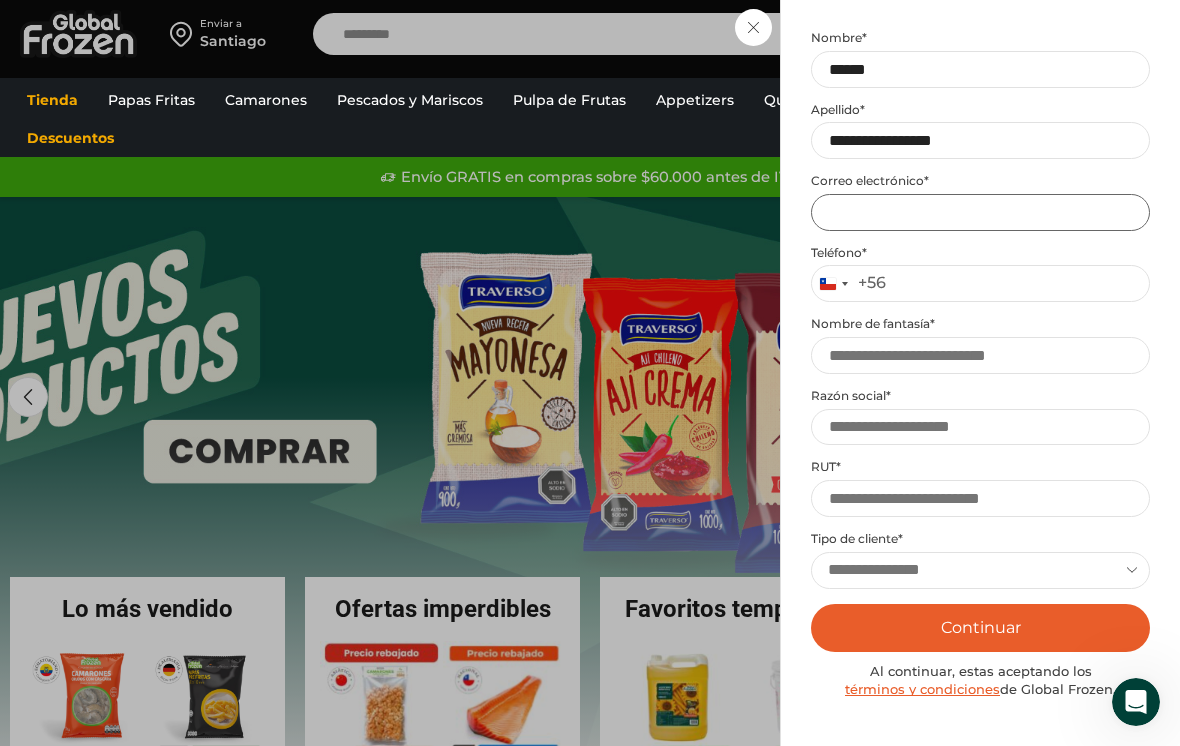 scroll, scrollTop: 129, scrollLeft: 0, axis: vertical 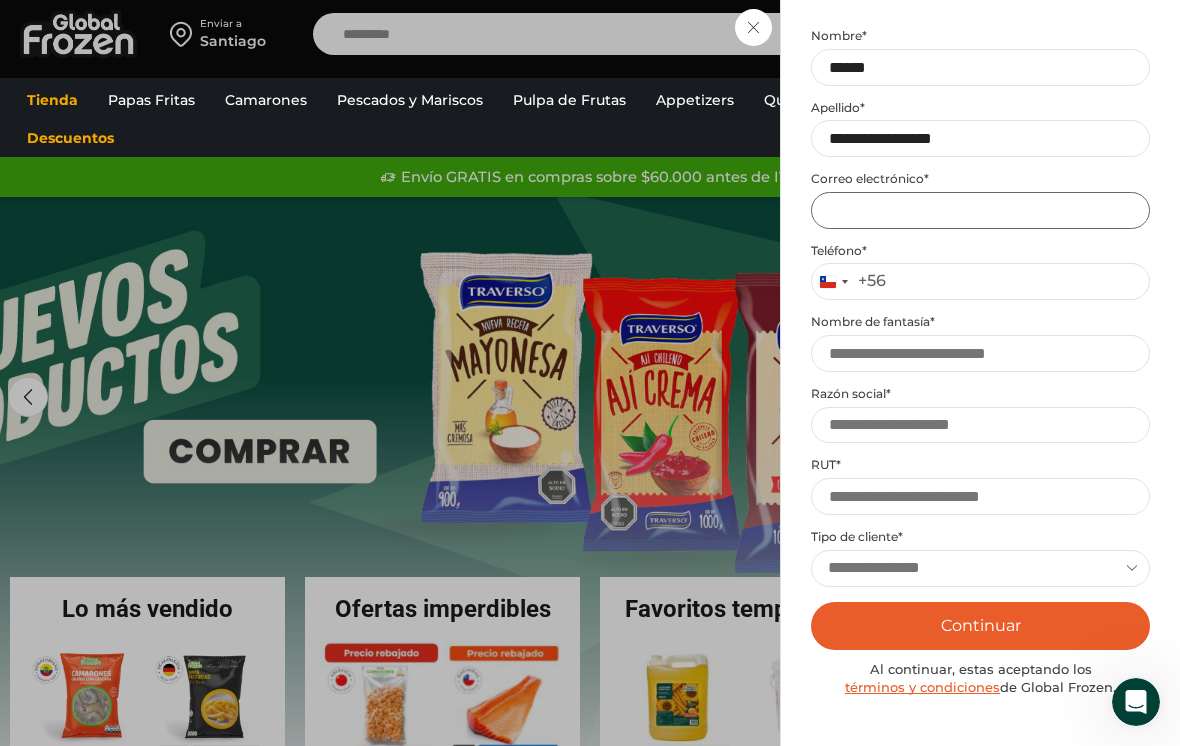 click on "Email address                                          *" at bounding box center (980, 210) 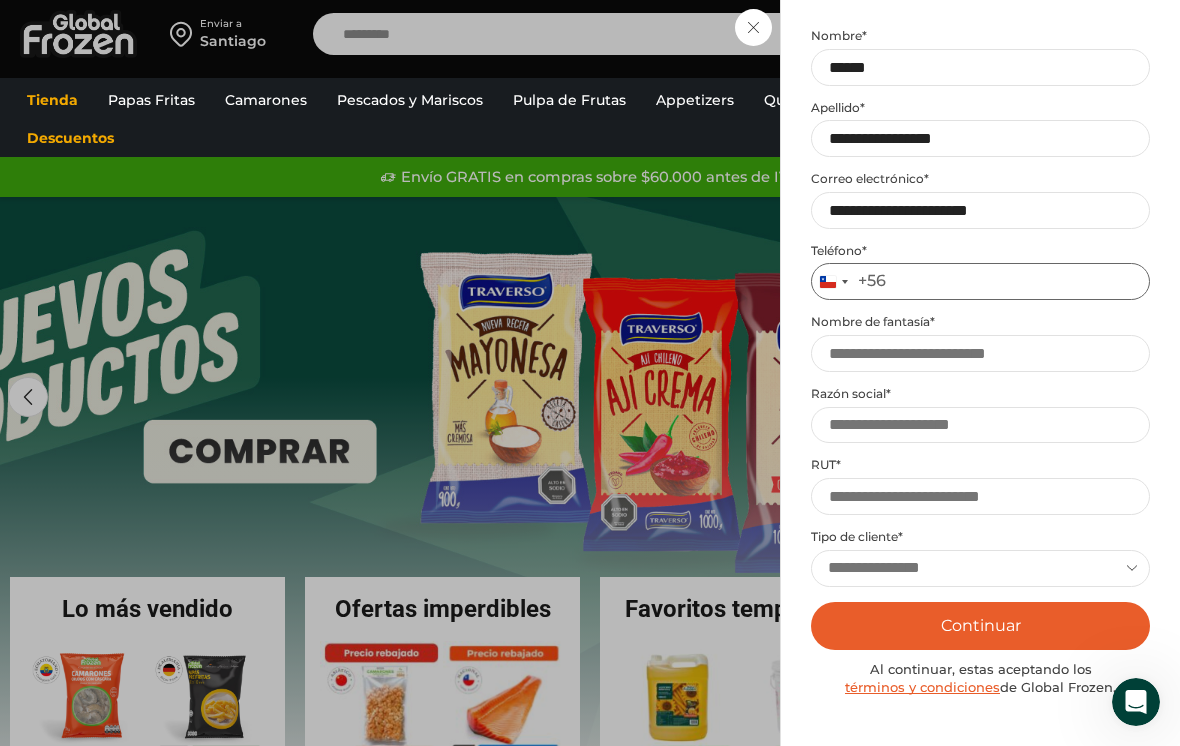 click on "Teléfono  *" at bounding box center (980, 281) 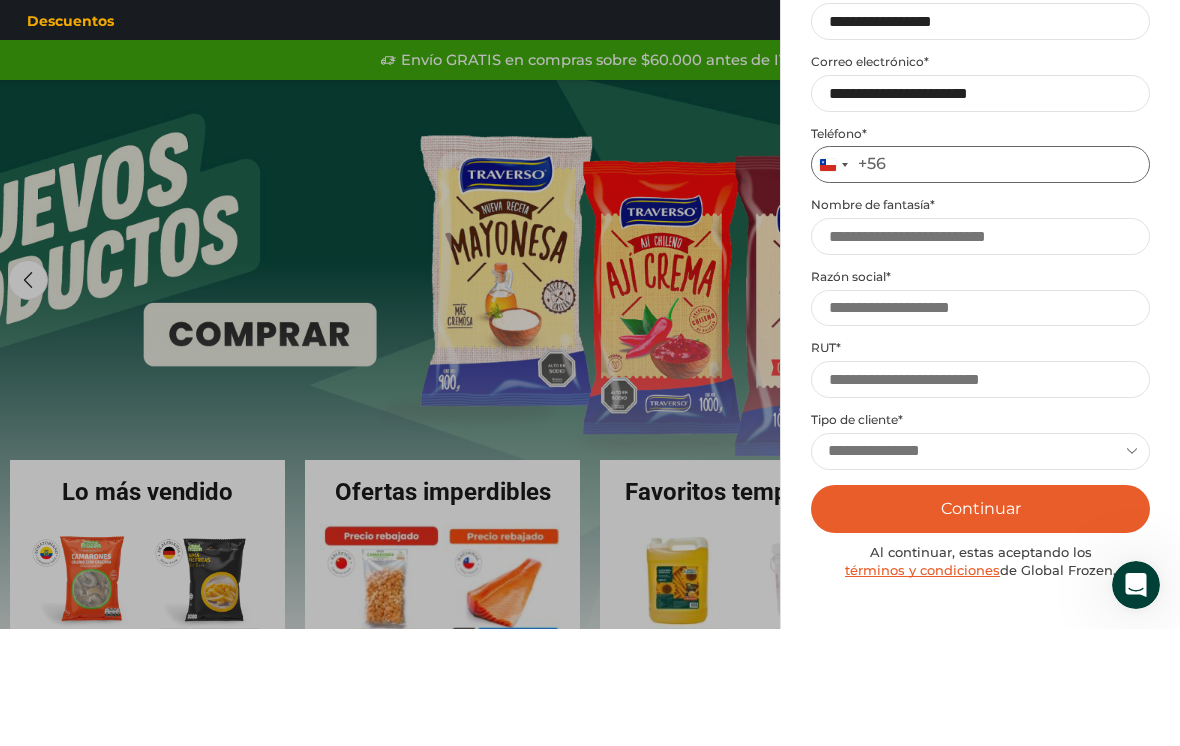 type on "*********" 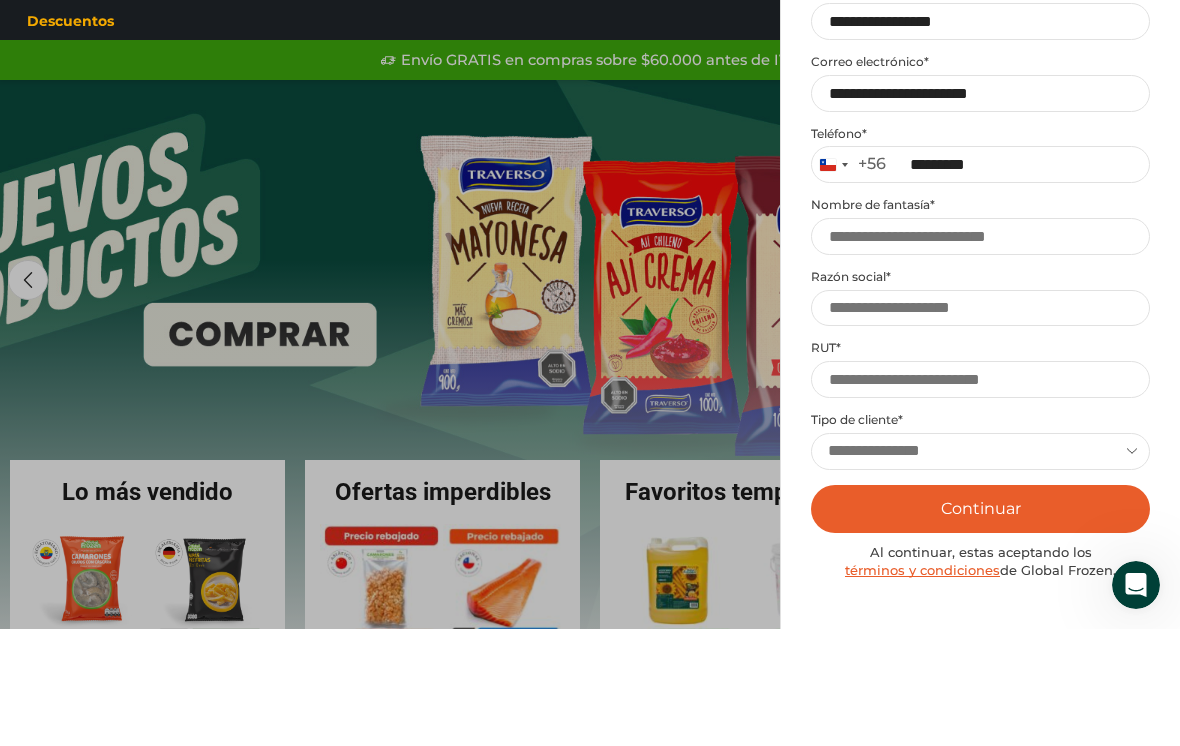 scroll, scrollTop: 117, scrollLeft: 0, axis: vertical 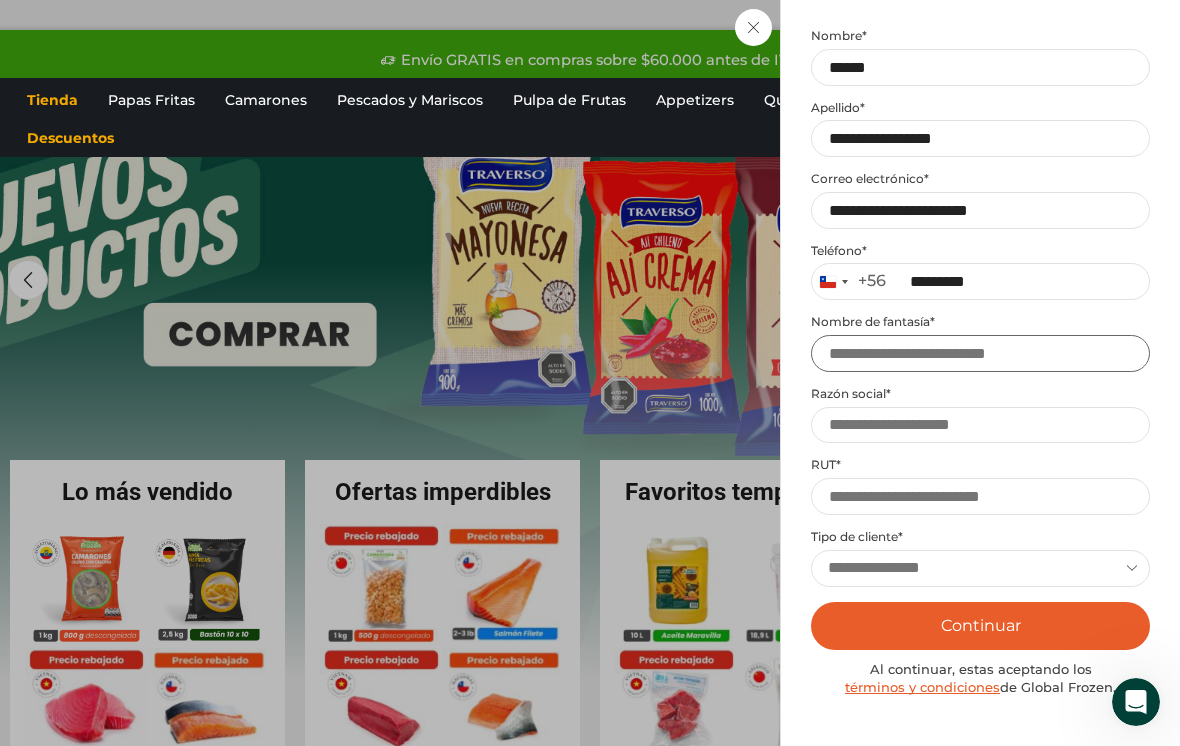 click on "Nombre de fantasía  *" at bounding box center [980, 353] 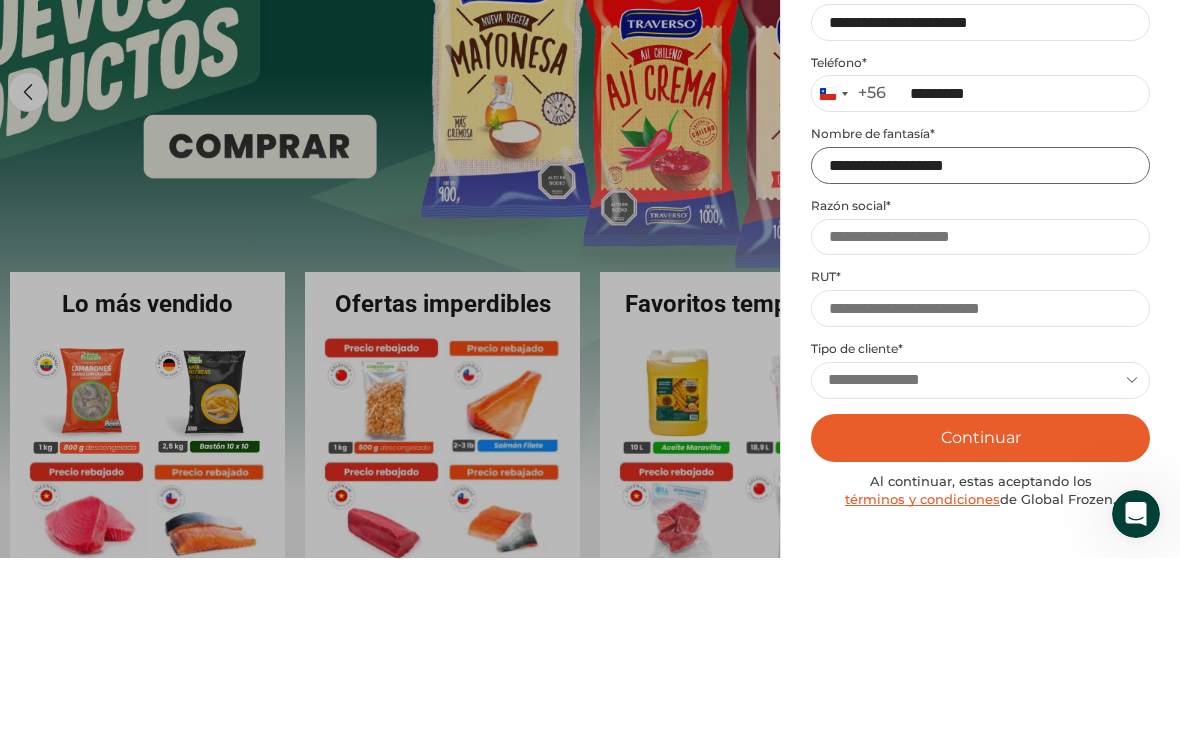 type on "**********" 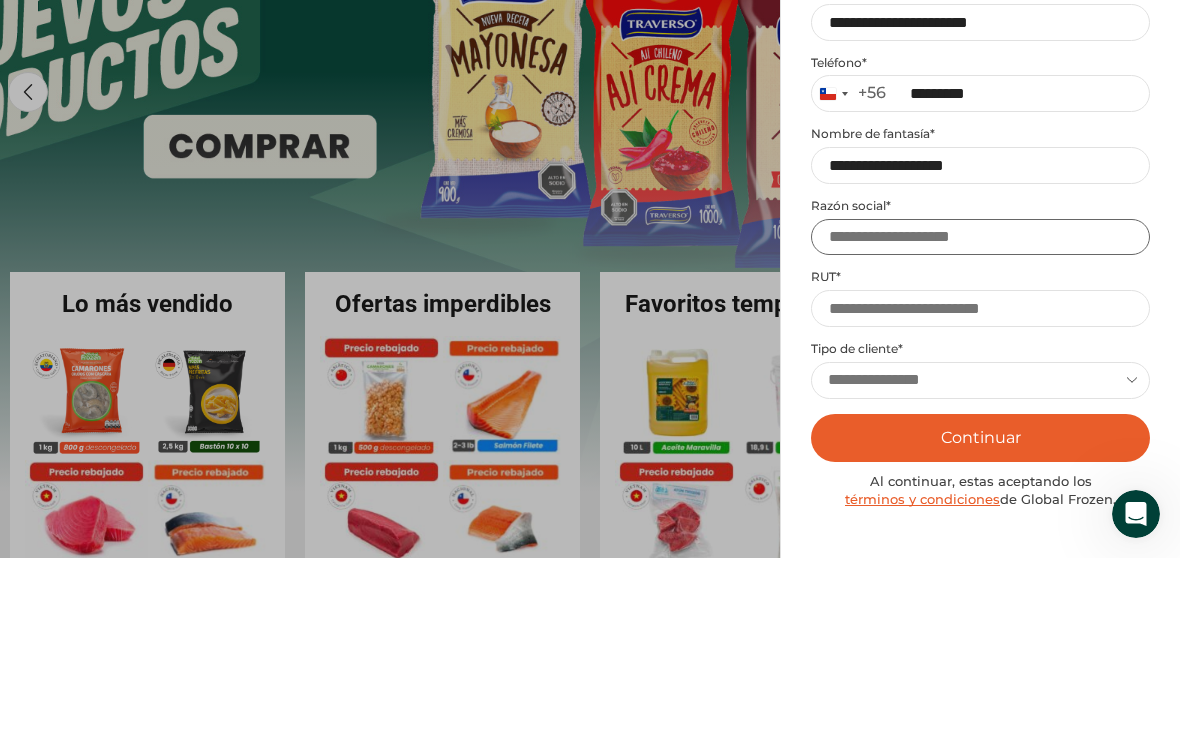 click on "Razón social  *" at bounding box center (980, 425) 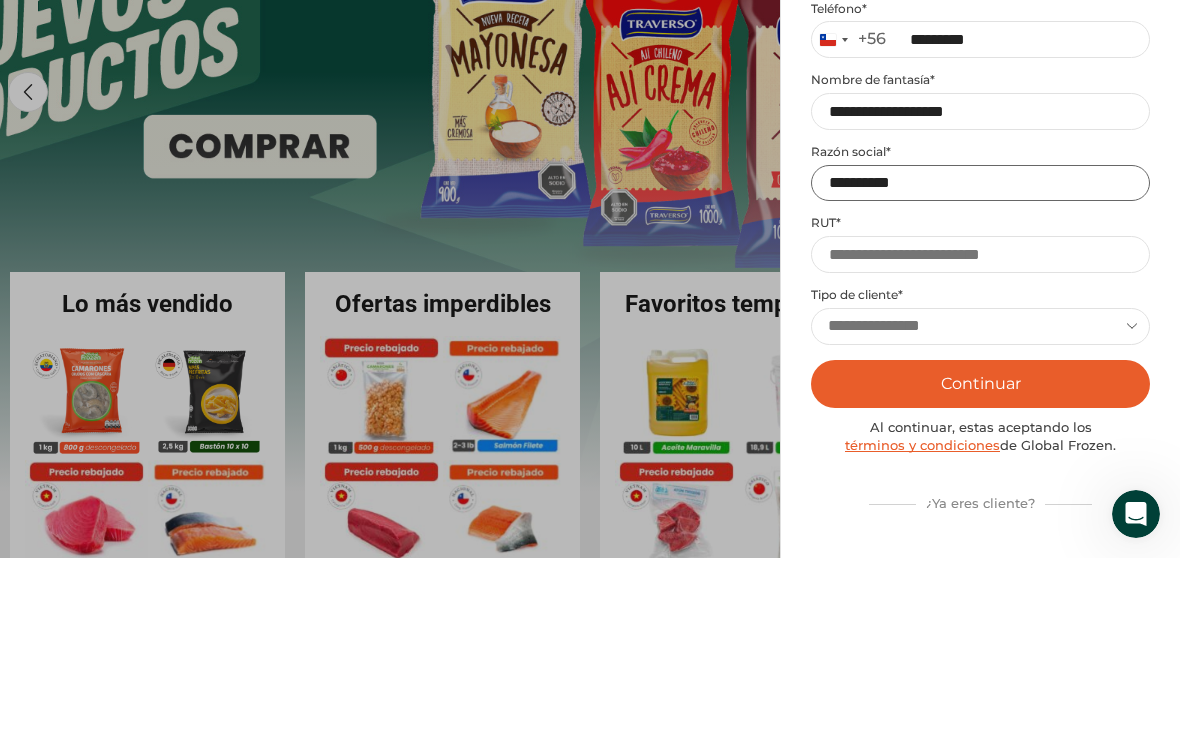 scroll, scrollTop: 224, scrollLeft: 0, axis: vertical 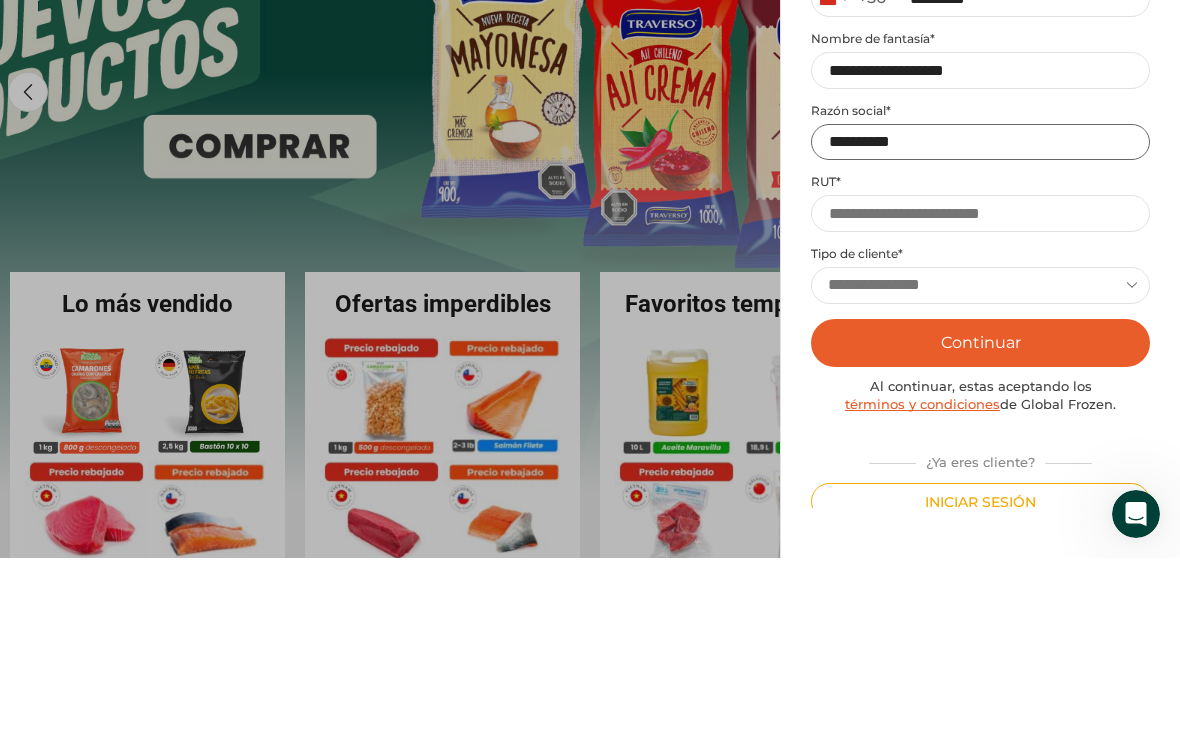 type on "*********" 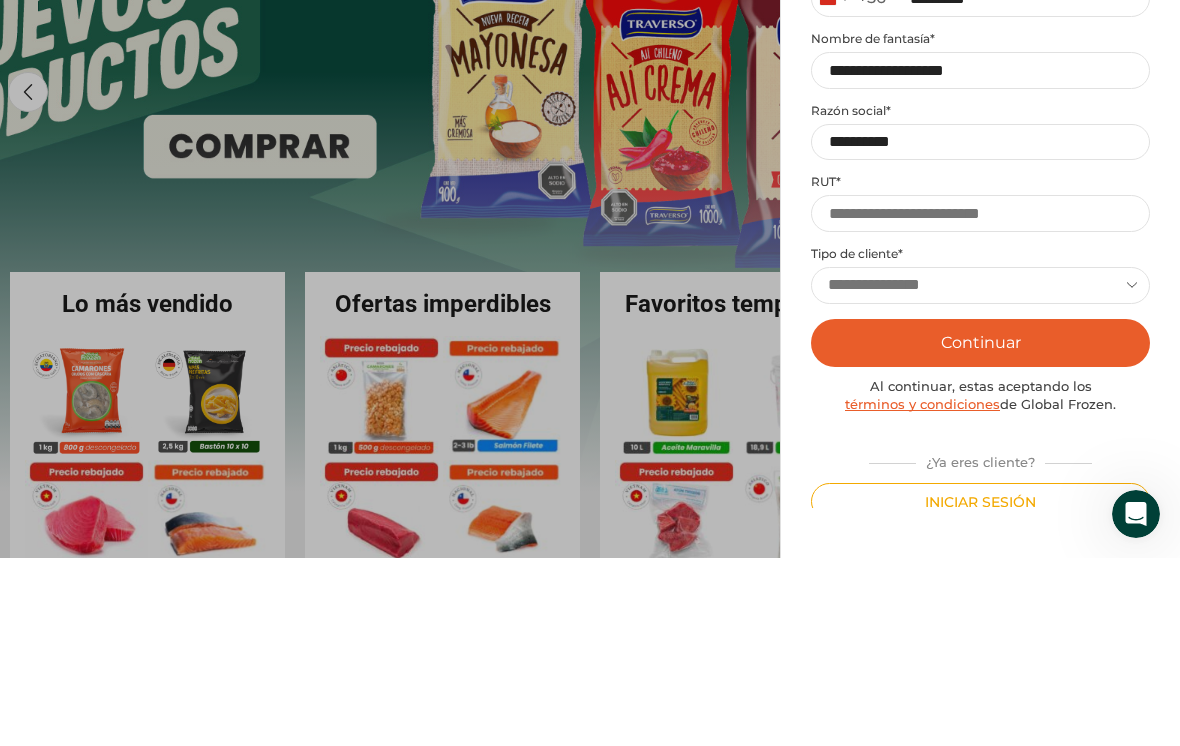 click on "RUT  *" at bounding box center [980, 370] 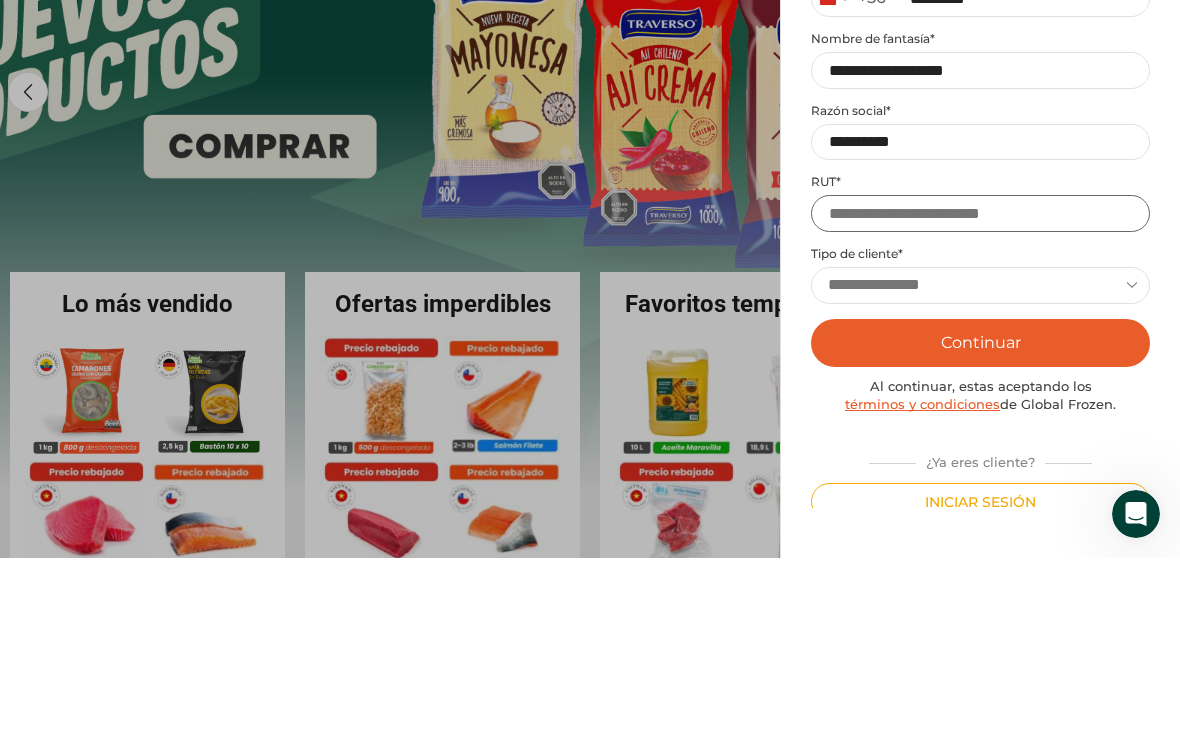 click on "RUT  *" at bounding box center [980, 401] 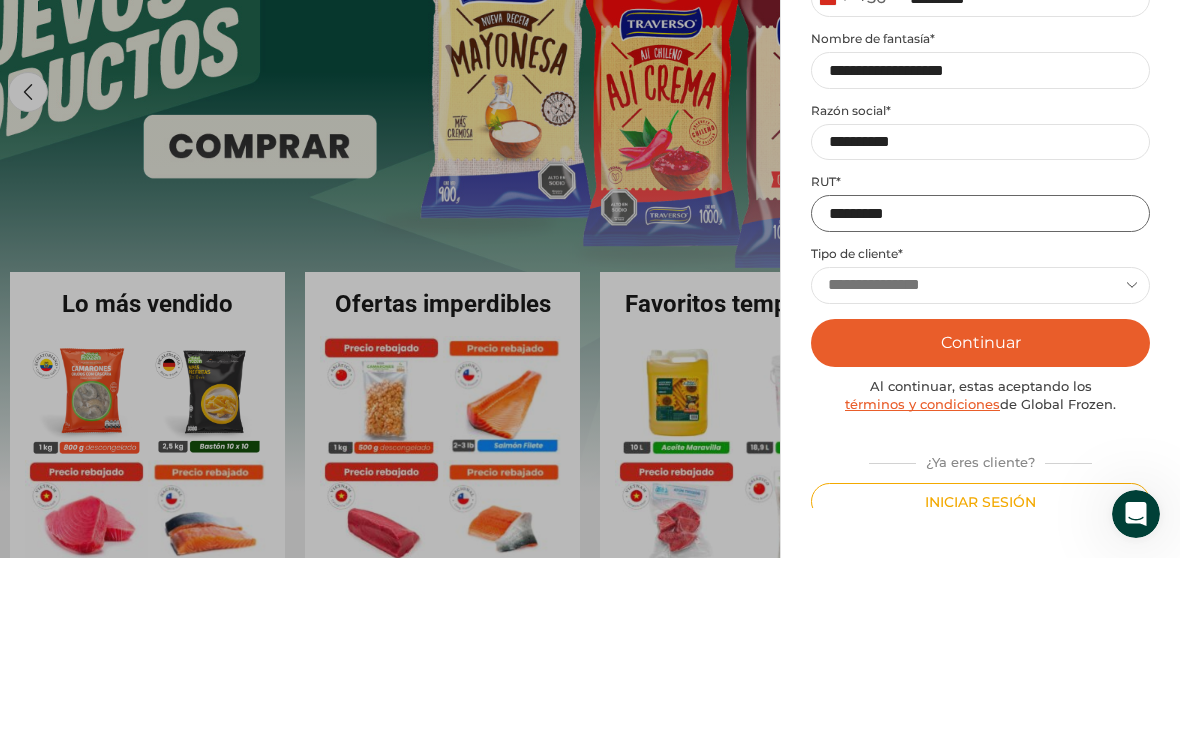 type on "**********" 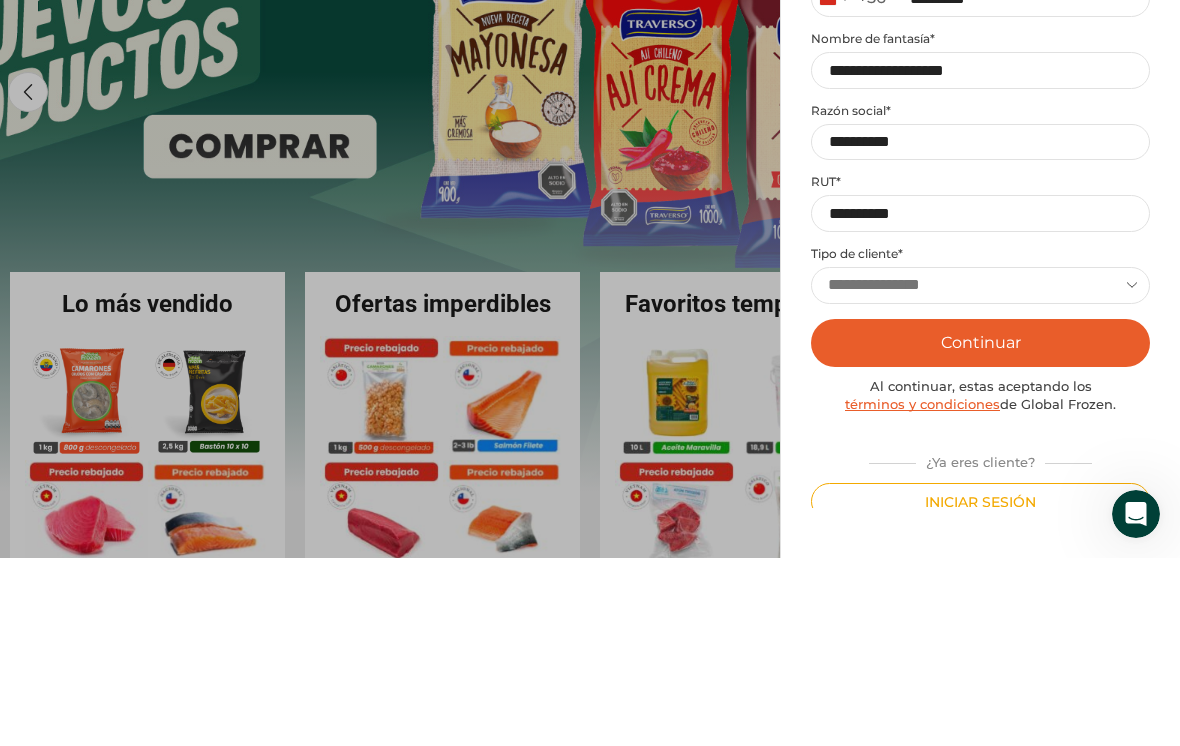 click on "**********" at bounding box center [980, 473] 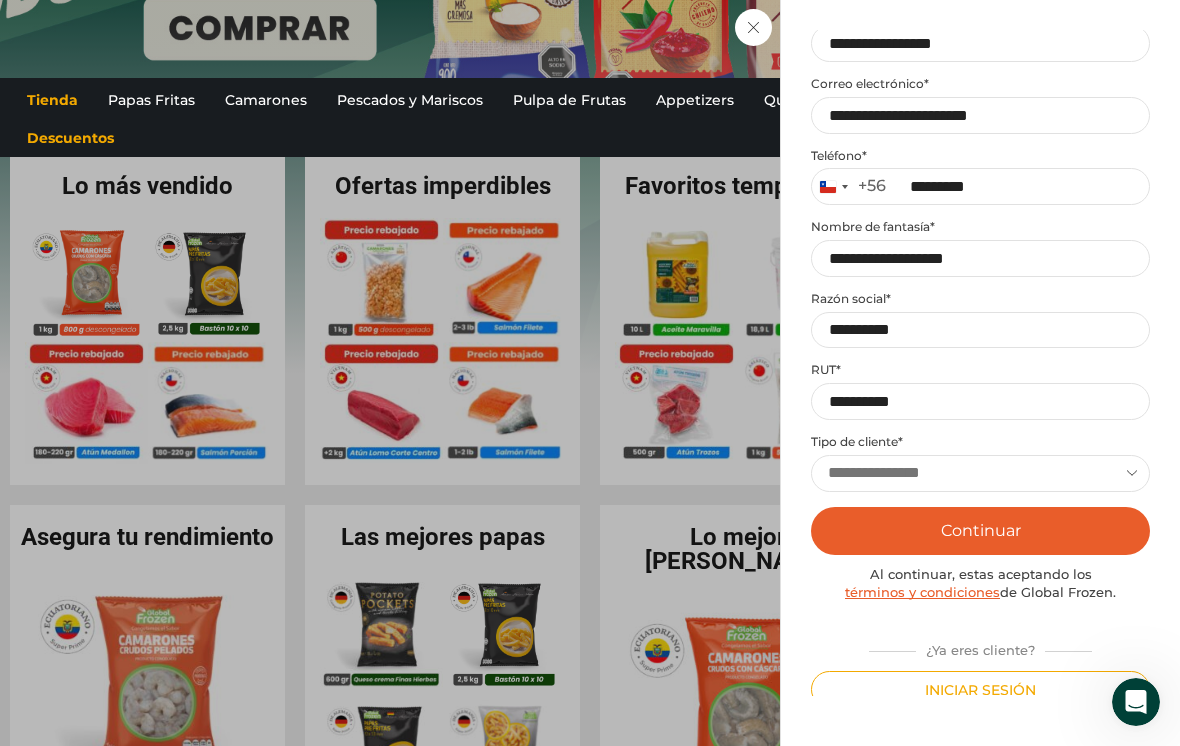 select on "****" 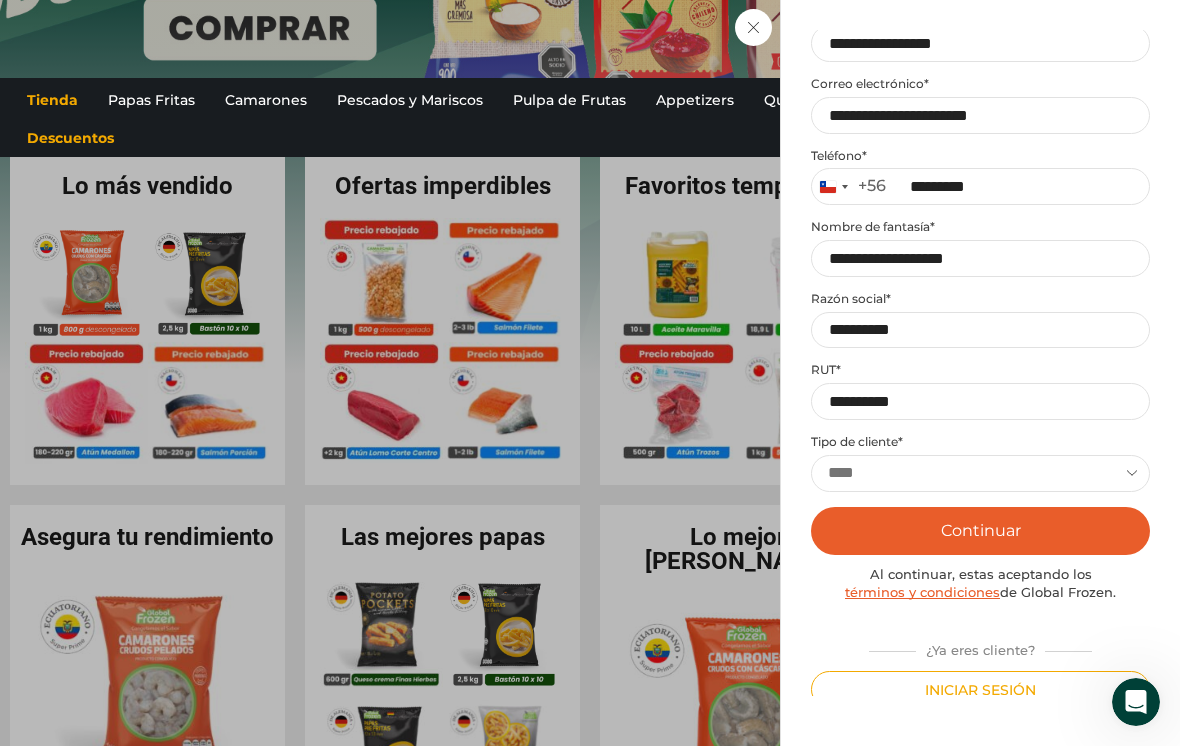 click on "Continuar" at bounding box center [980, 531] 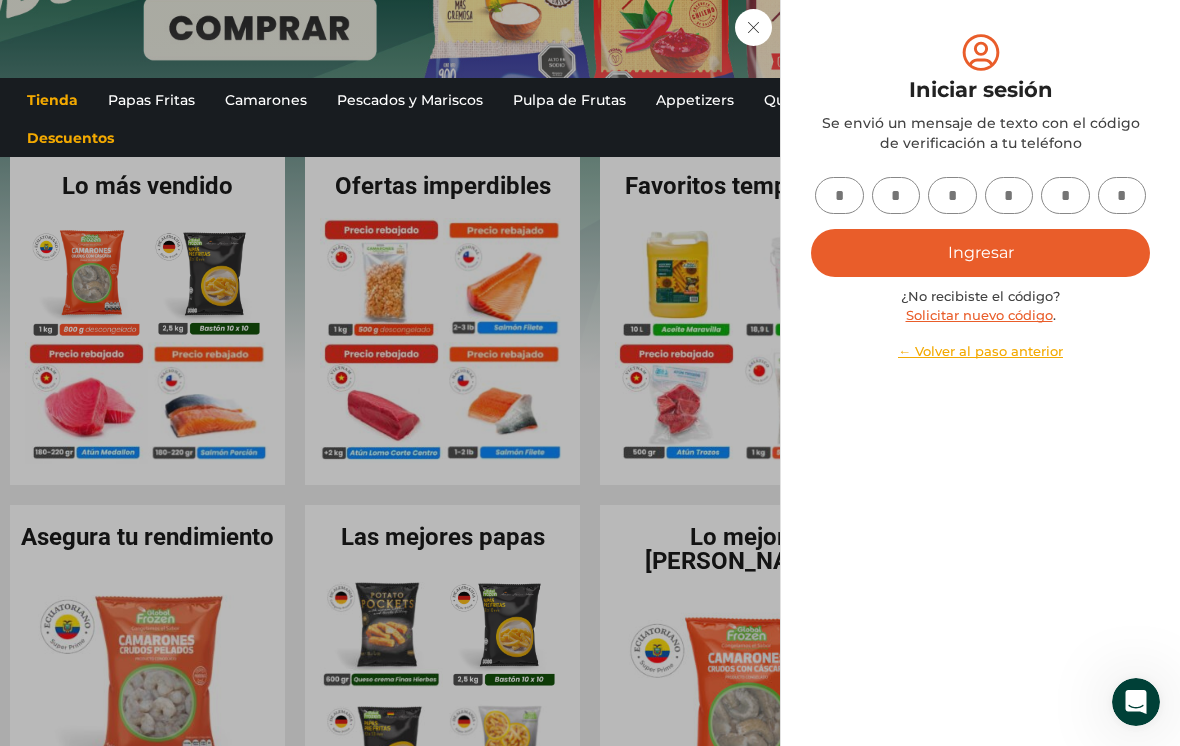 scroll, scrollTop: 0, scrollLeft: 0, axis: both 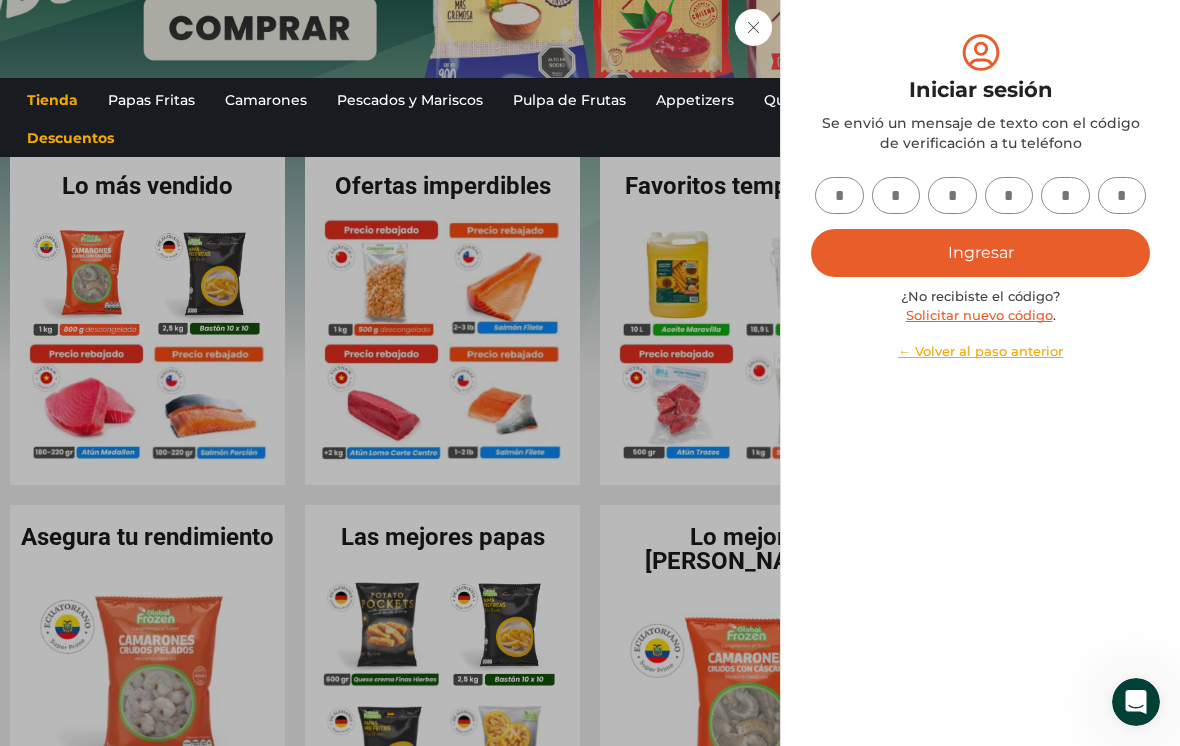 click at bounding box center [839, 195] 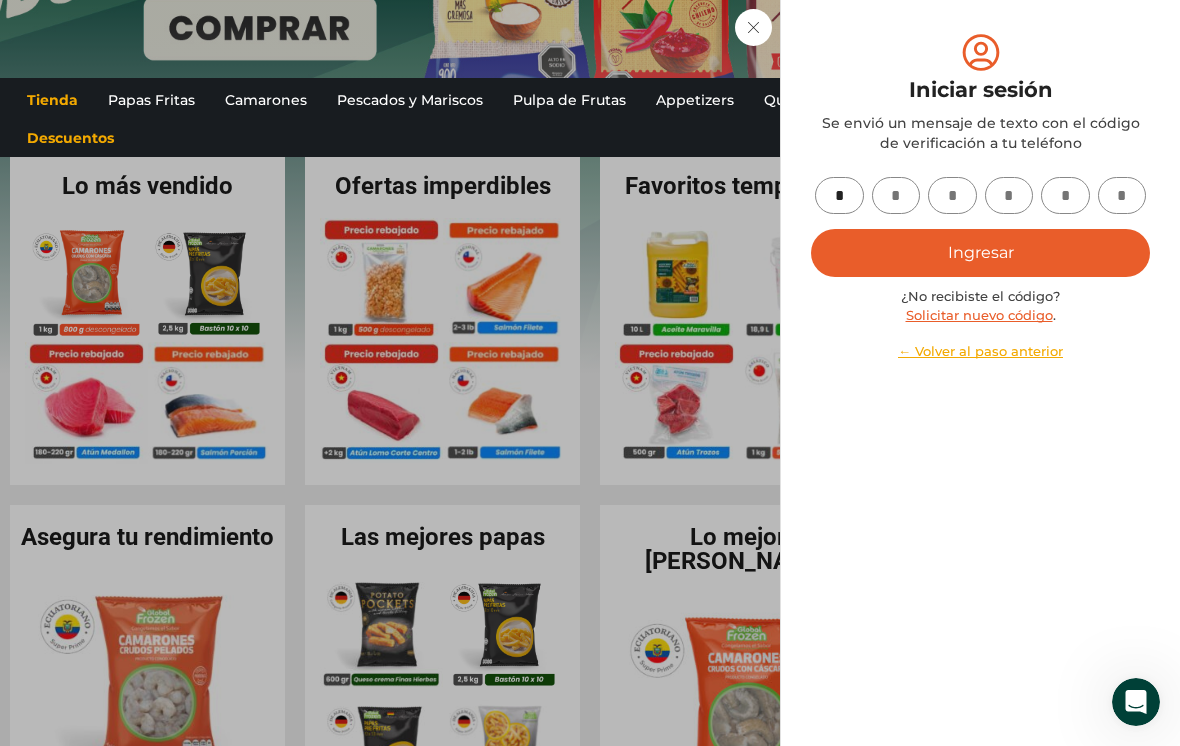 type on "*" 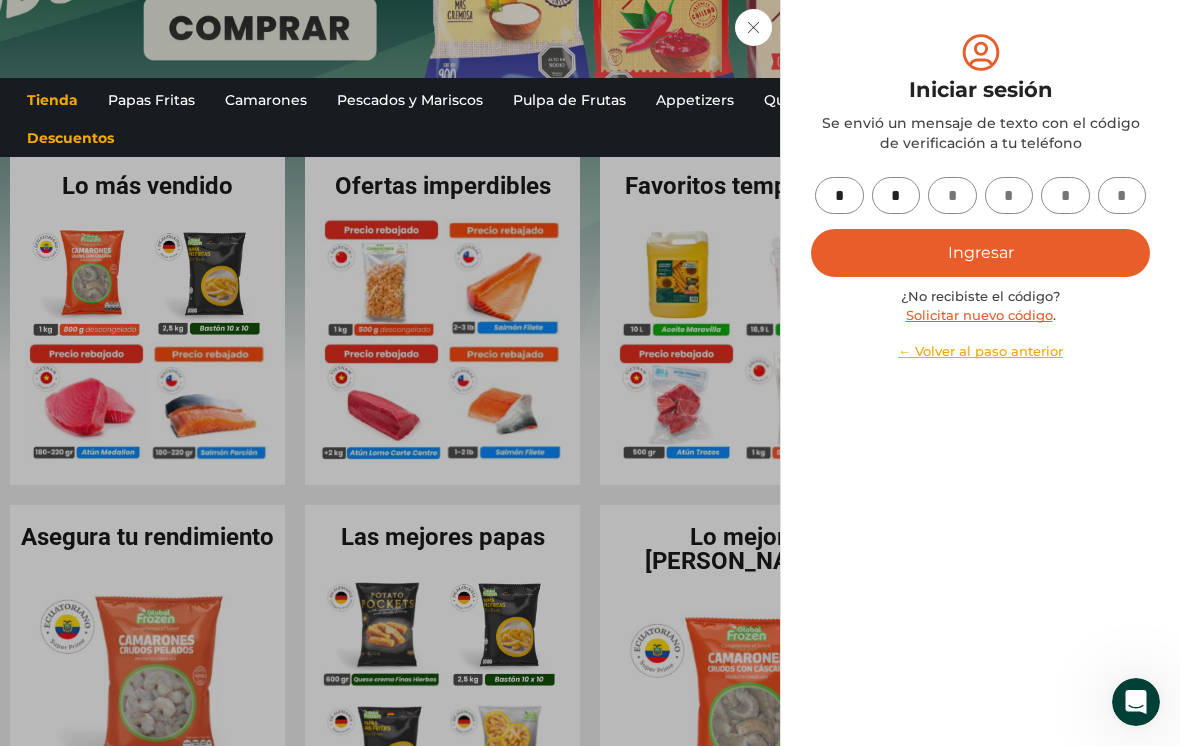 type on "*" 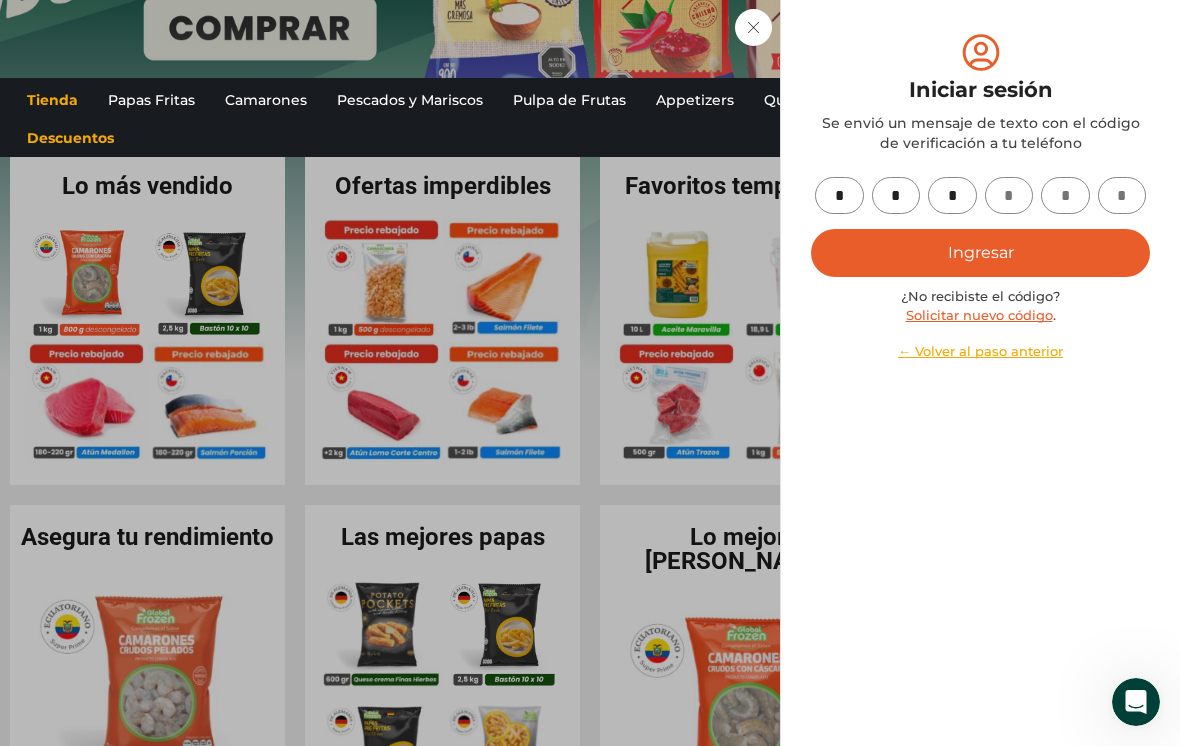 type on "*" 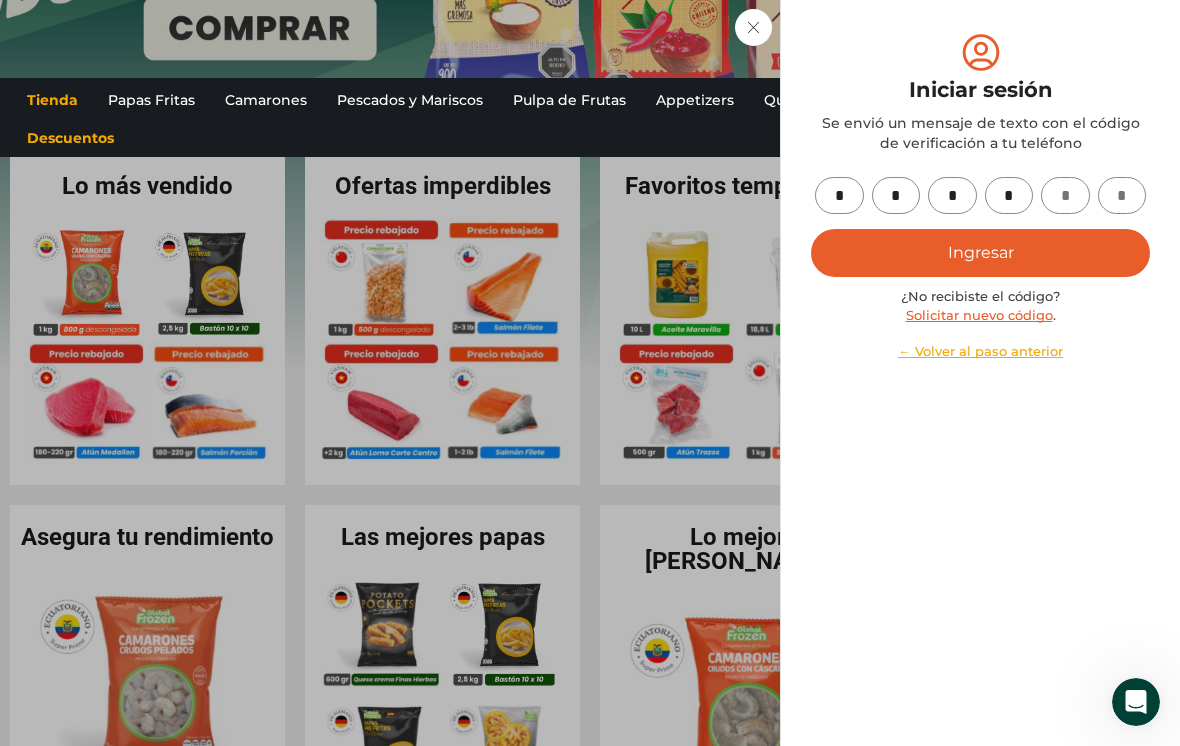 type on "*" 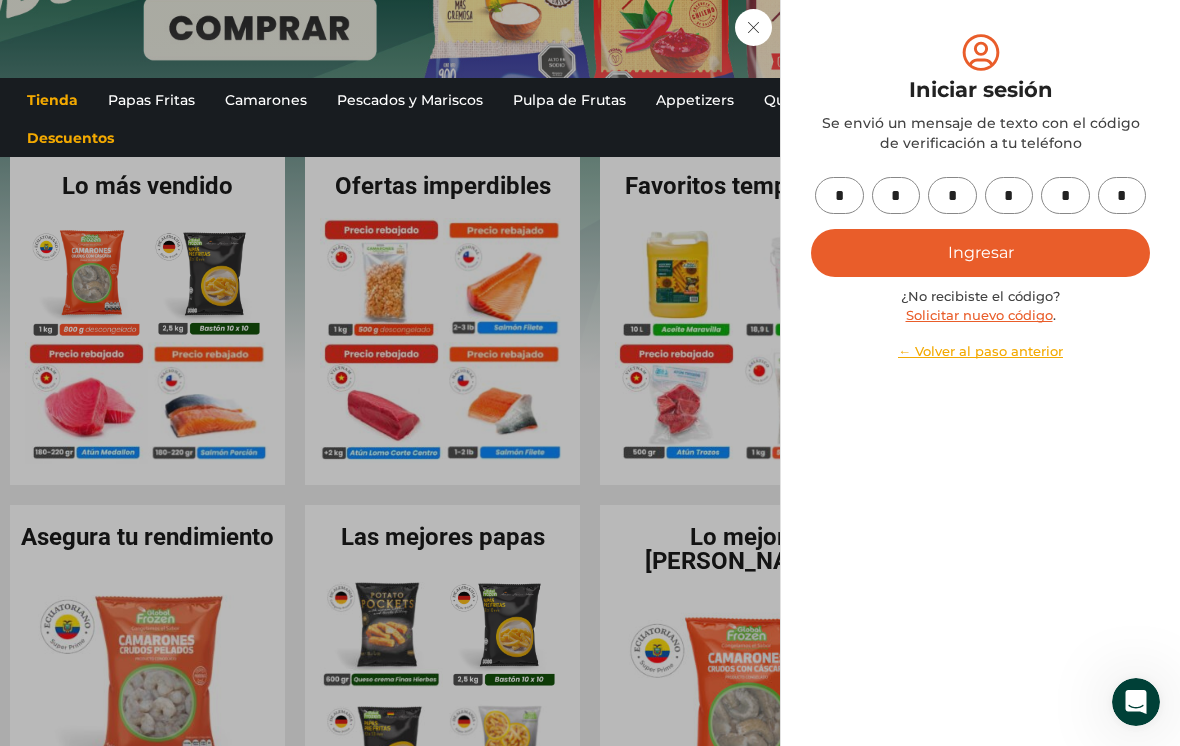 type on "*" 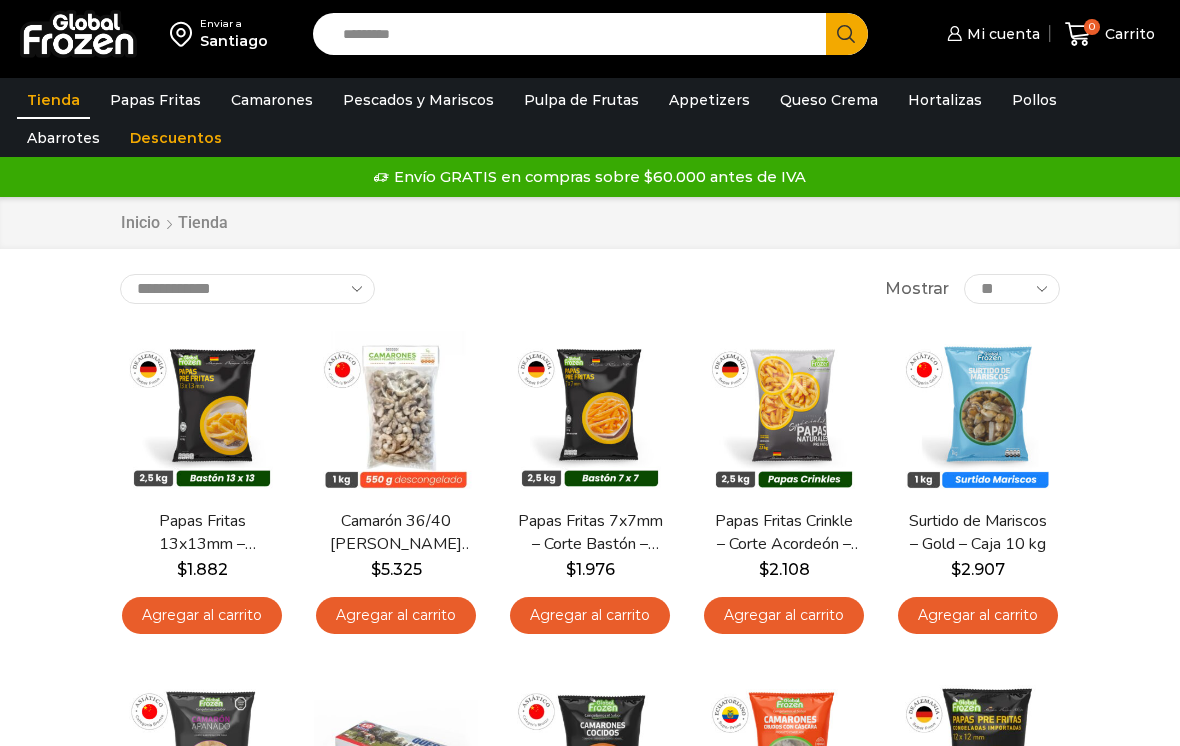 scroll, scrollTop: 0, scrollLeft: 0, axis: both 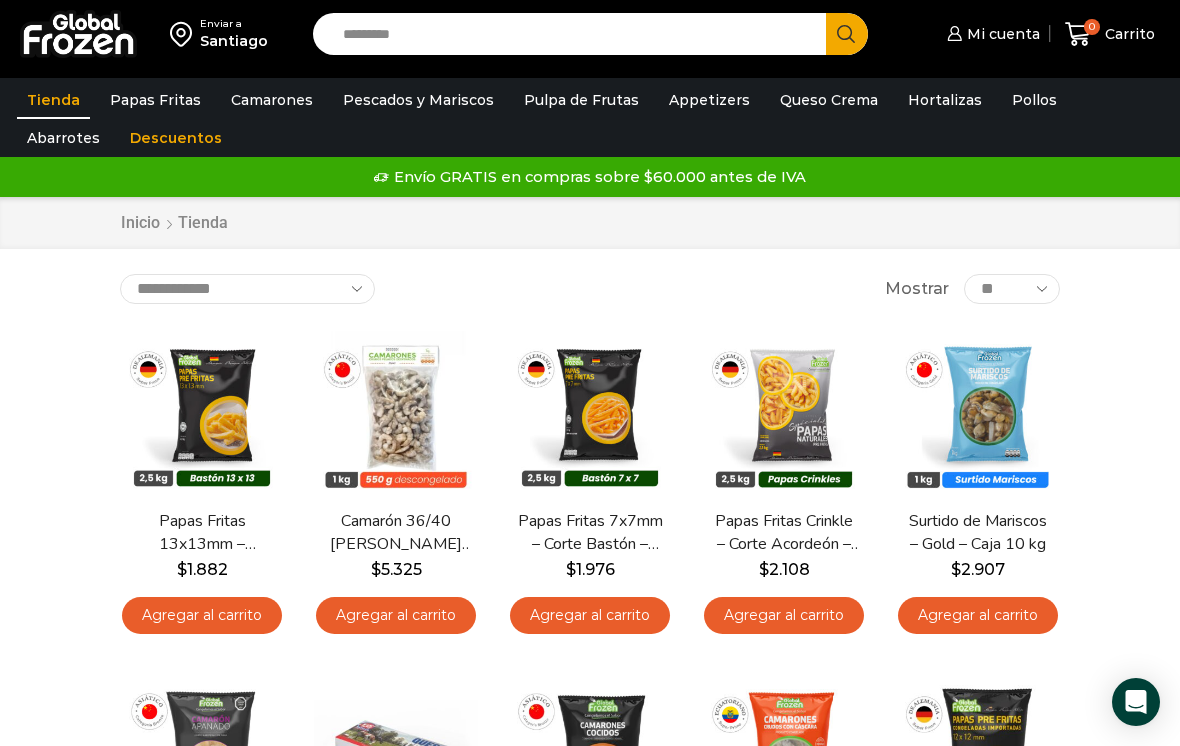 click on "Agregar al carrito" at bounding box center [590, 615] 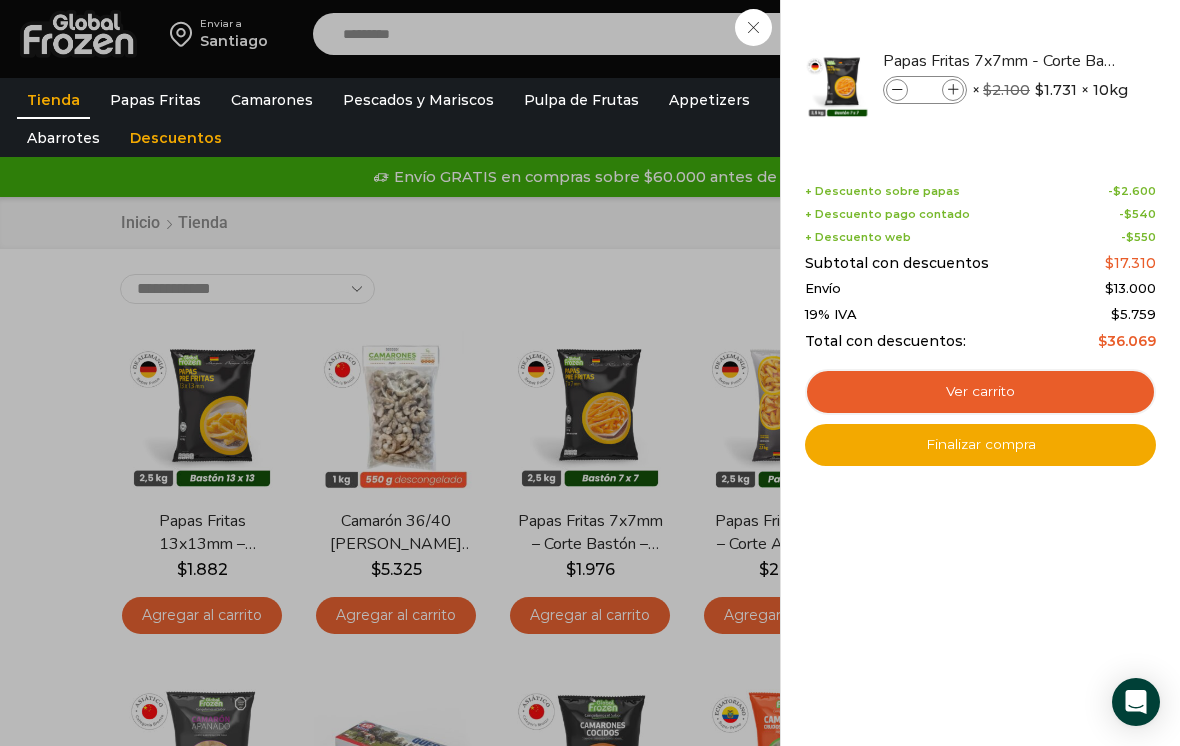 click at bounding box center [953, 90] 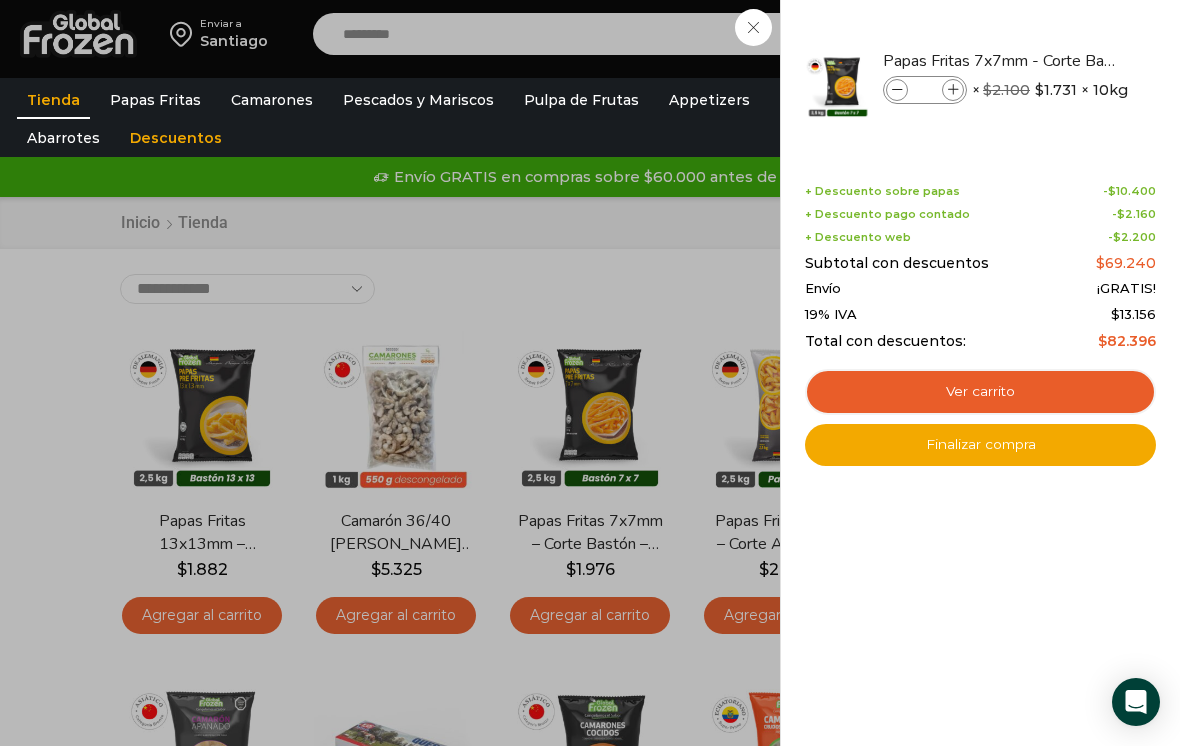 click on "4
Carrito
4
4
Shopping Cart
*" at bounding box center [1110, 34] 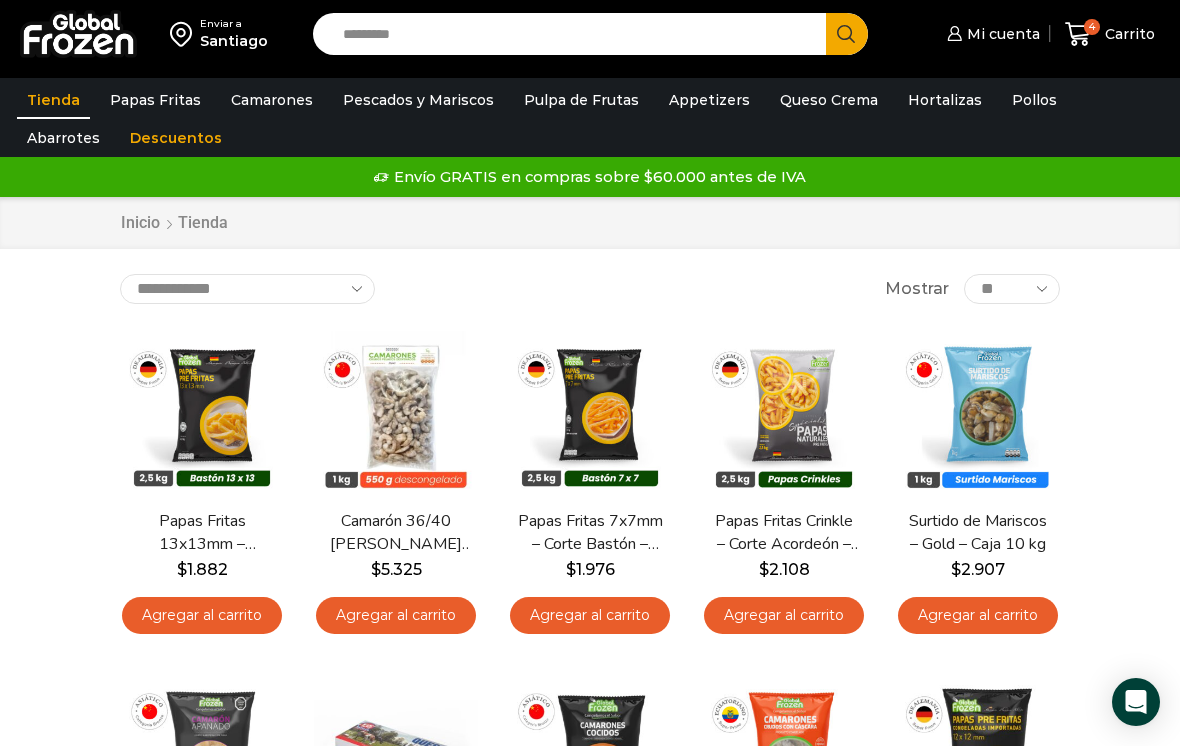 click on "Agregar al carrito" at bounding box center [202, 615] 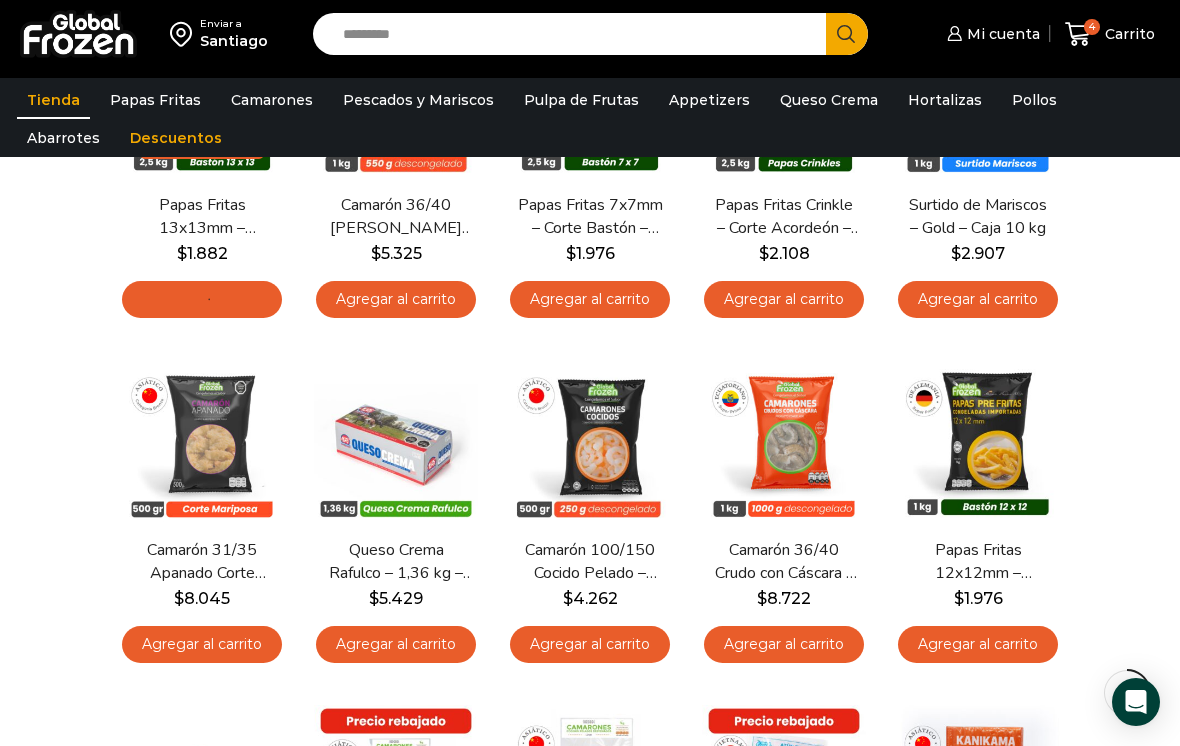 scroll, scrollTop: 418, scrollLeft: 0, axis: vertical 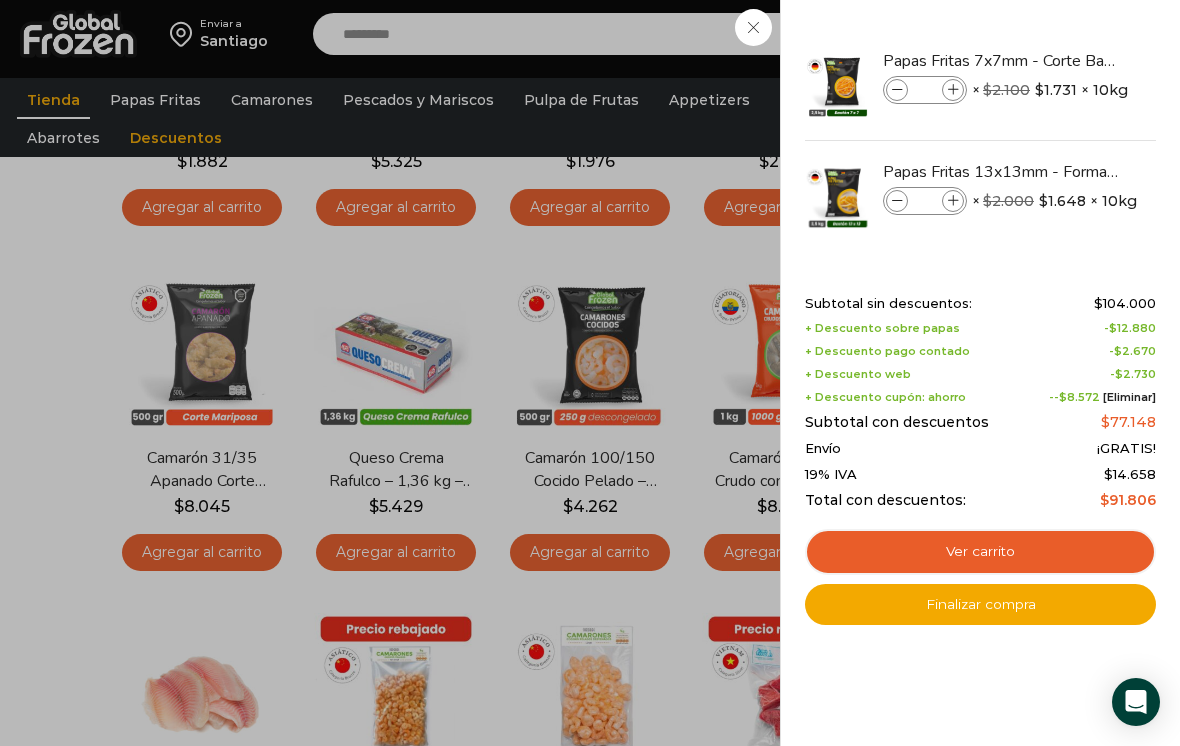 click on "*" at bounding box center (925, 201) 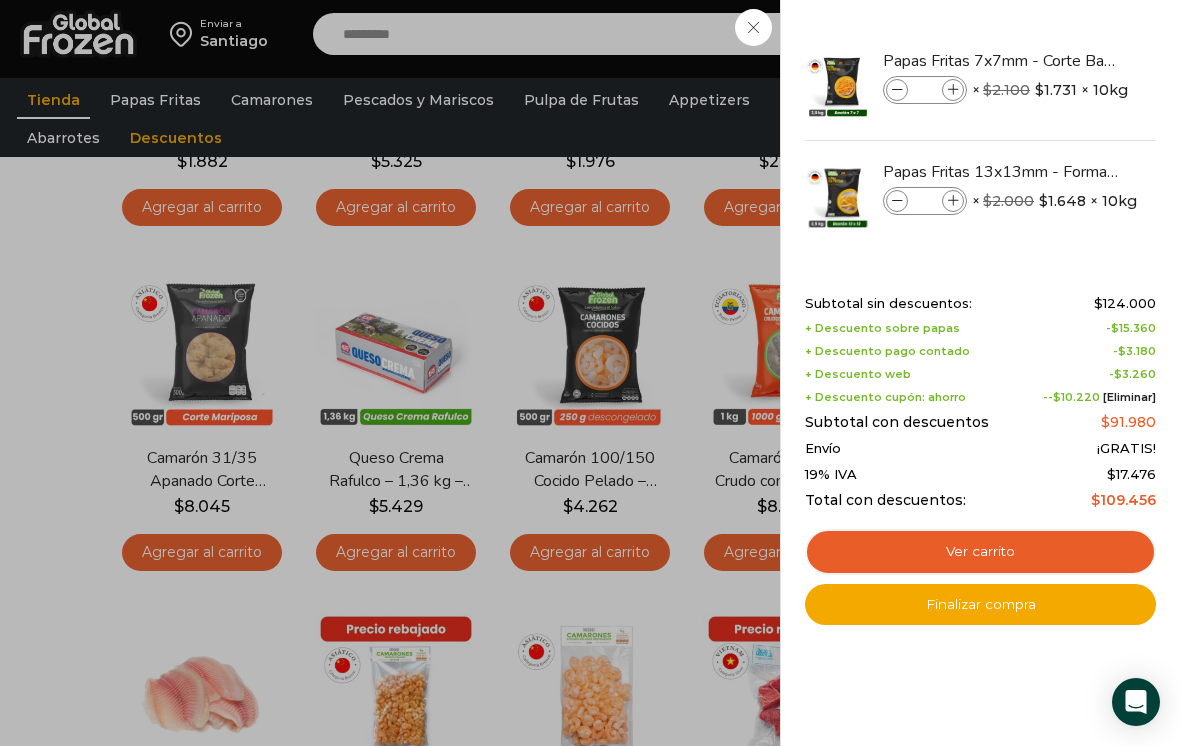 click on "6
Carrito
6
6
Shopping Cart" at bounding box center (1110, 34) 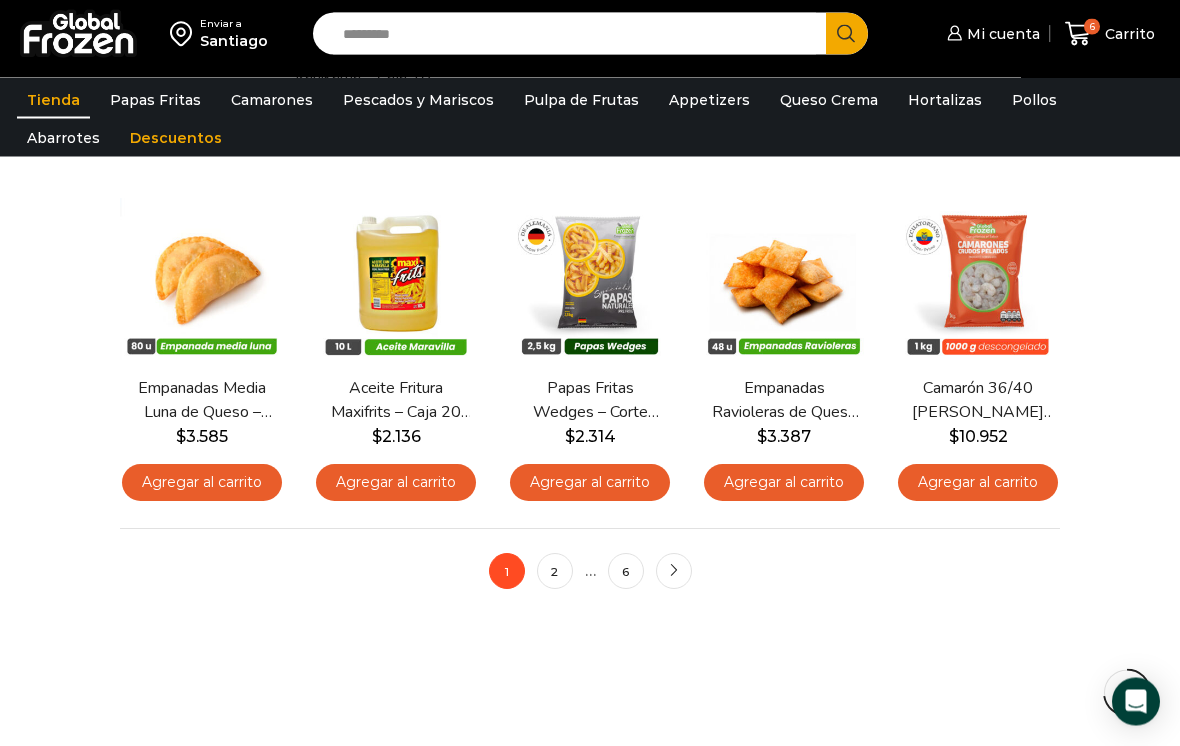 scroll, scrollTop: 1183, scrollLeft: 0, axis: vertical 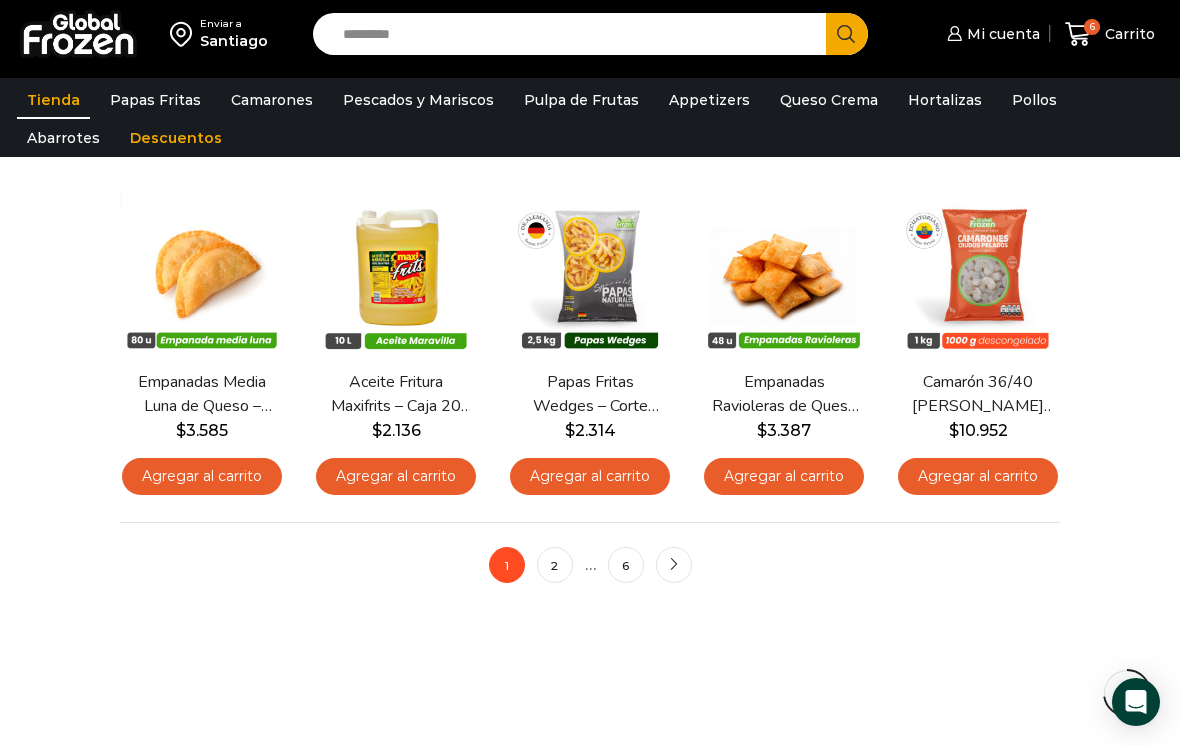 click on "2" at bounding box center (555, 565) 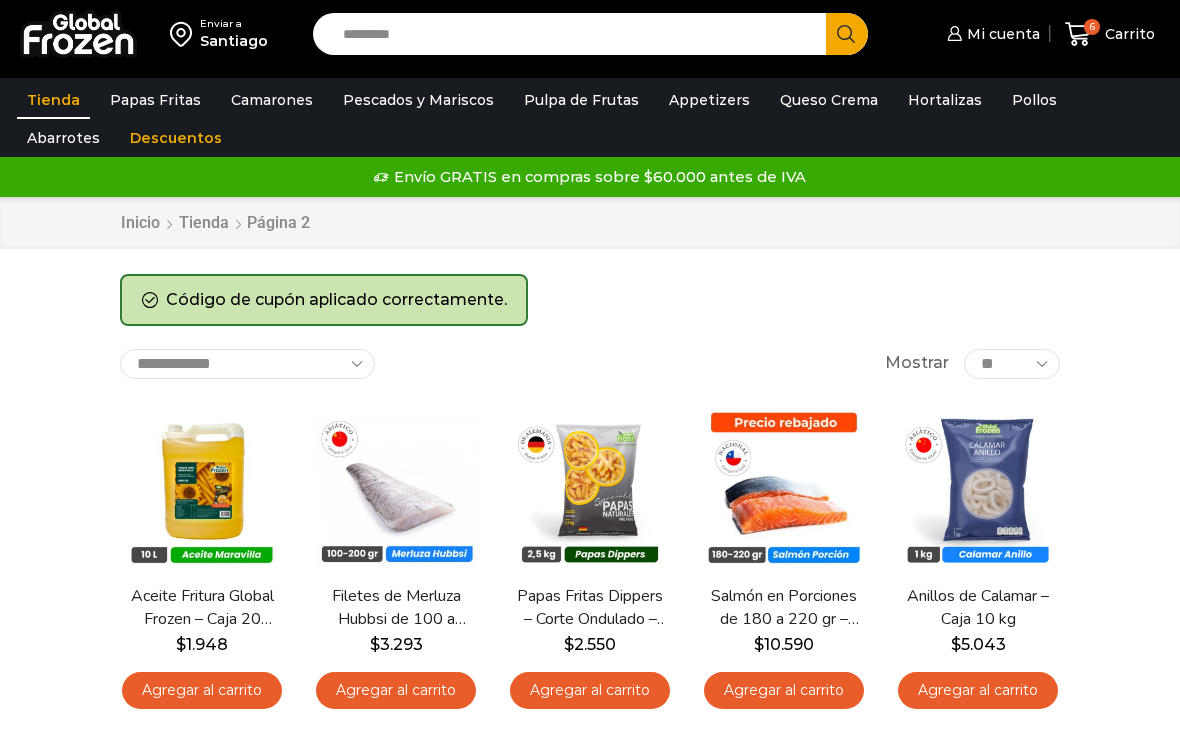 scroll, scrollTop: 71, scrollLeft: 0, axis: vertical 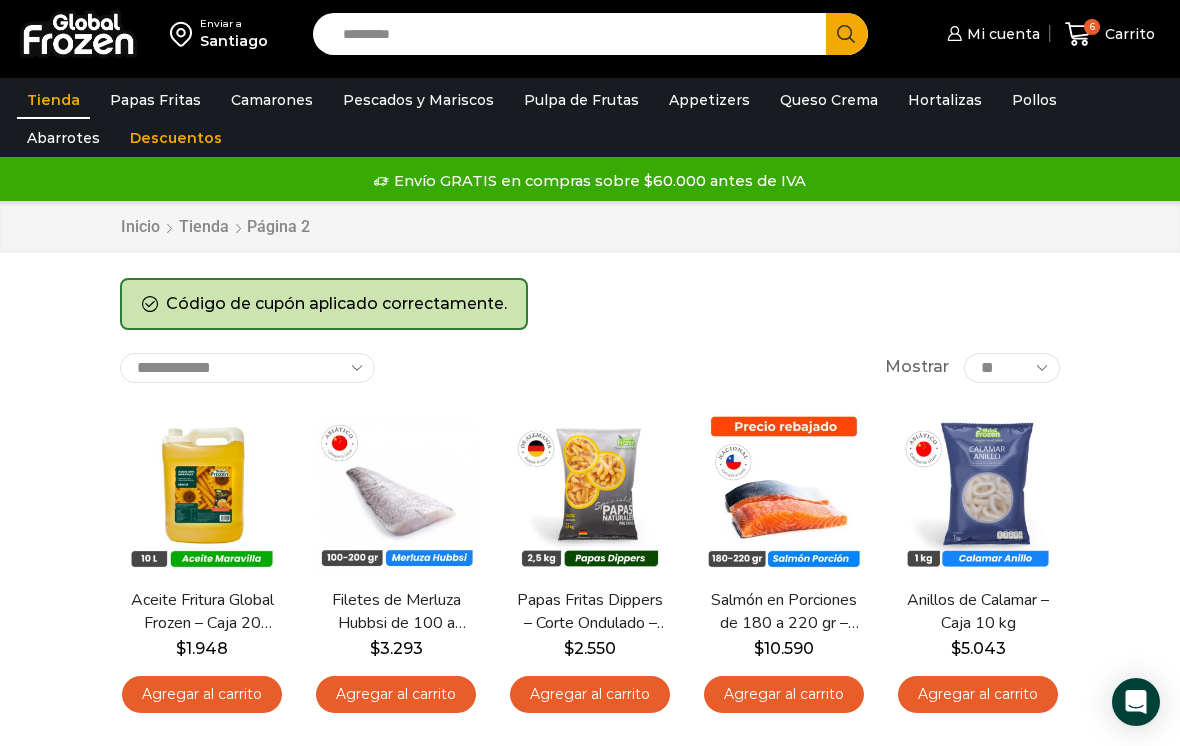 click on "**********" at bounding box center [247, 368] 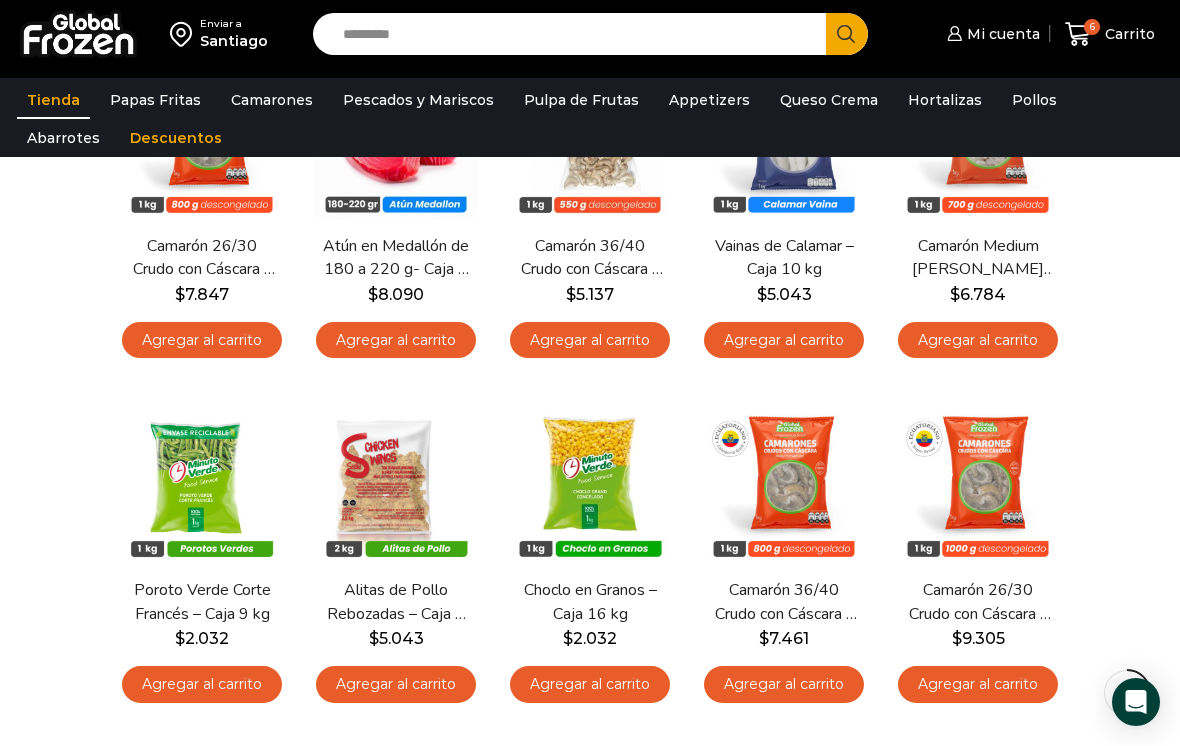 scroll, scrollTop: 706, scrollLeft: 0, axis: vertical 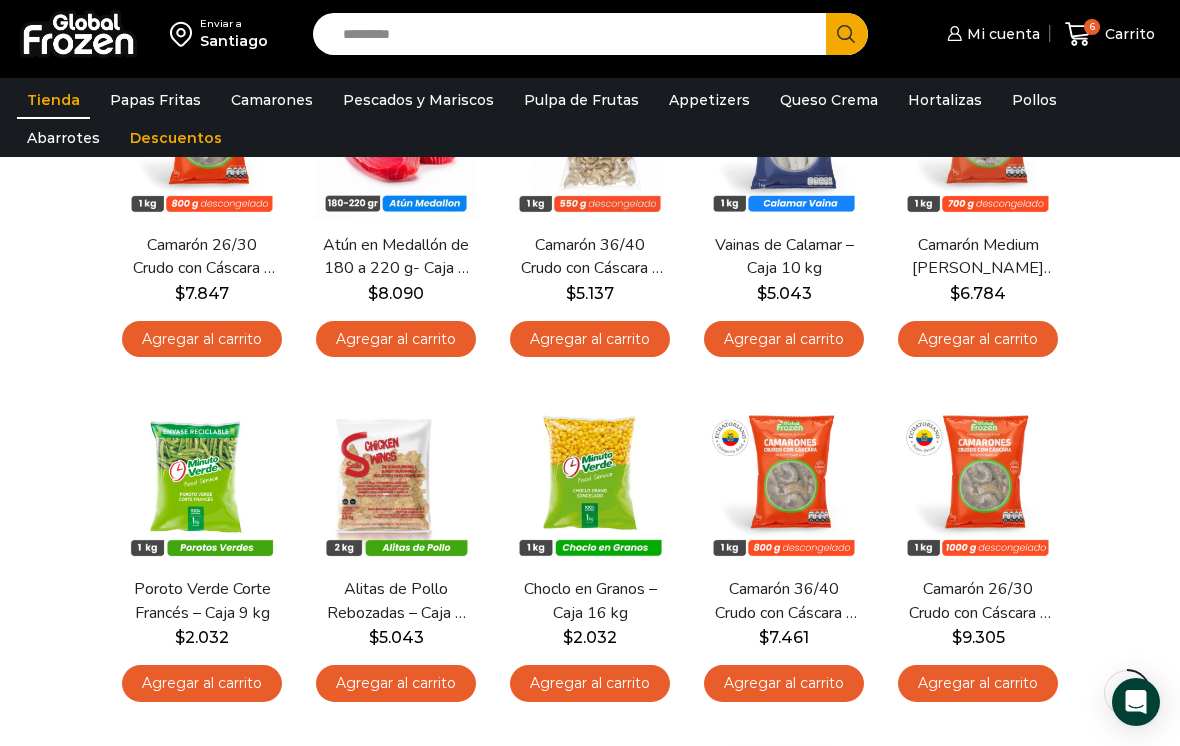 click on "Agregar al carrito" at bounding box center (590, 683) 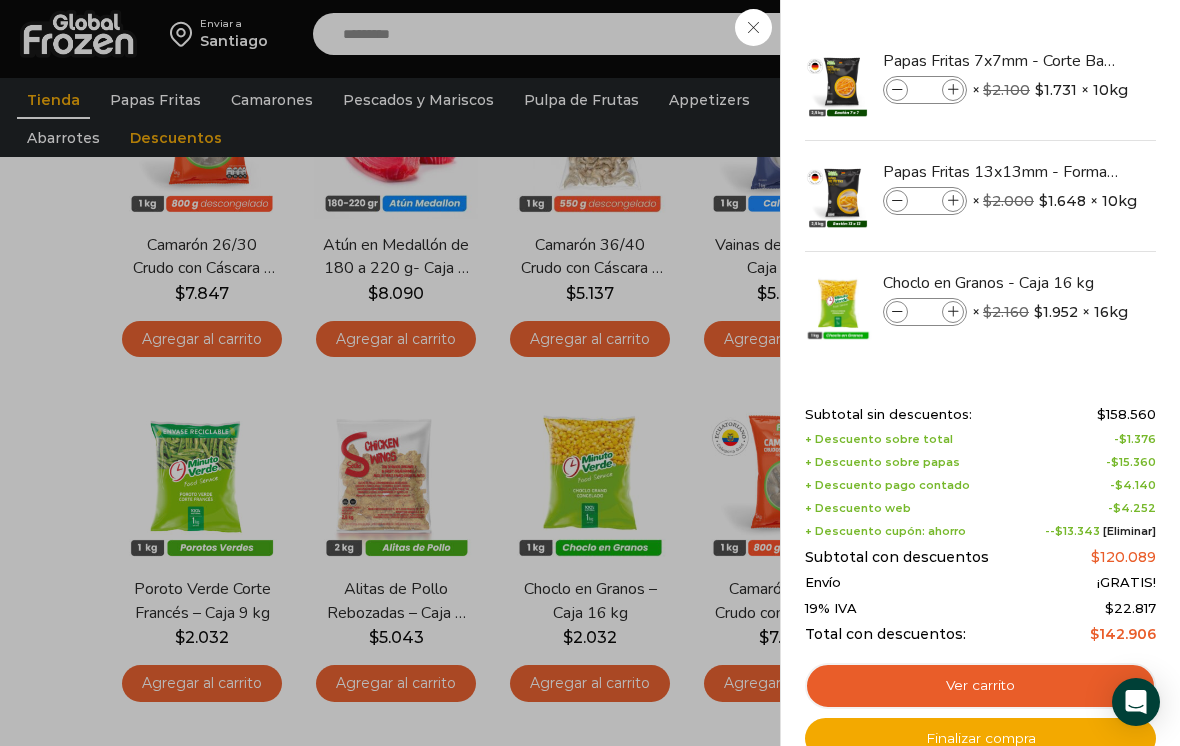 click at bounding box center (897, 201) 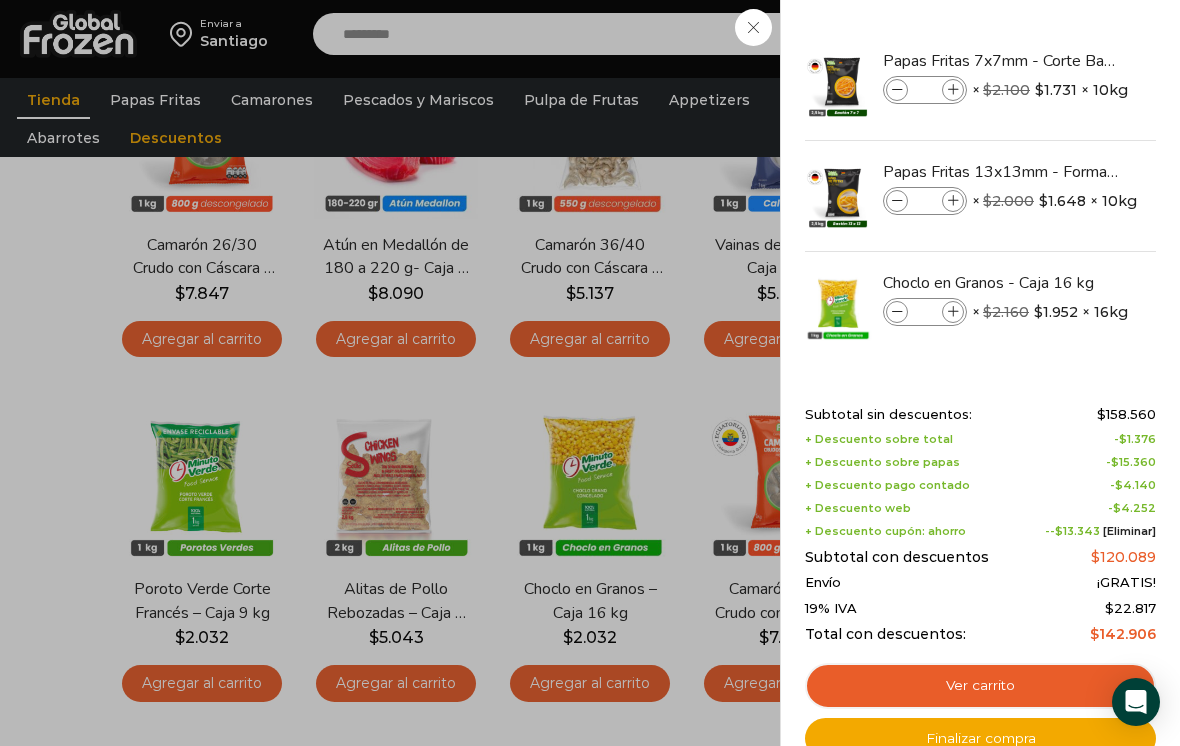 click at bounding box center [897, 201] 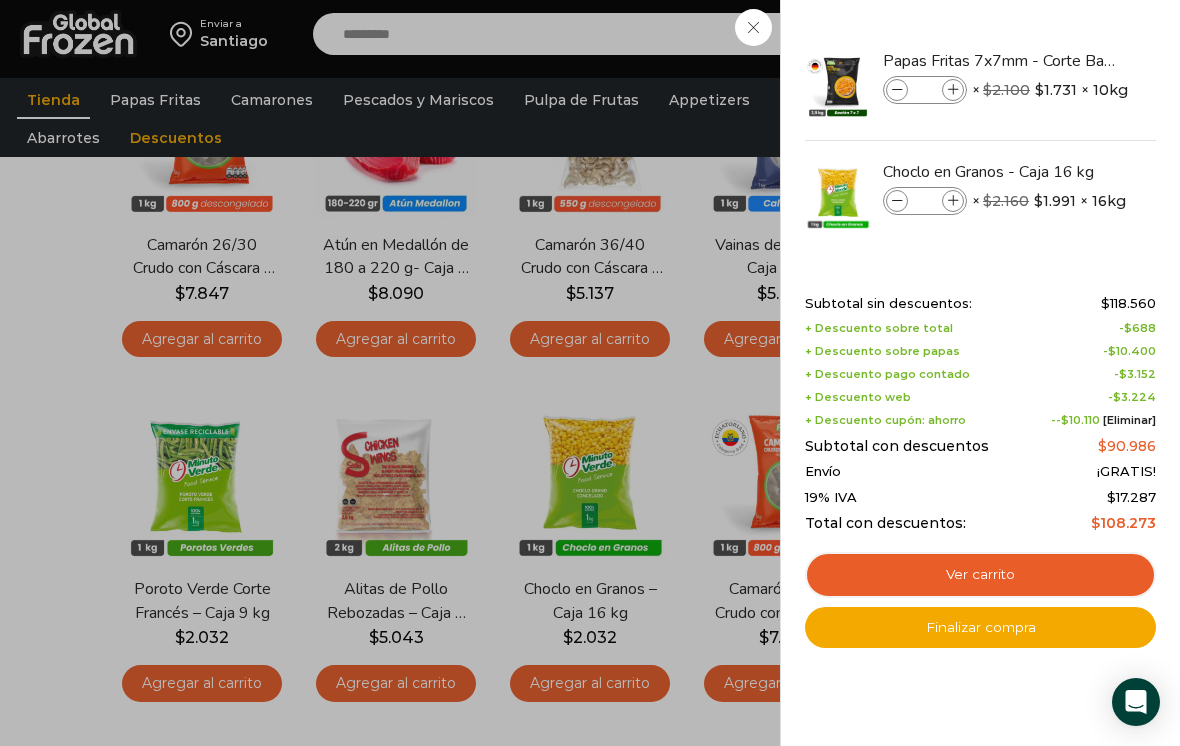 click on "5
Carrito
5
5
Shopping Cart
*" at bounding box center (1110, 34) 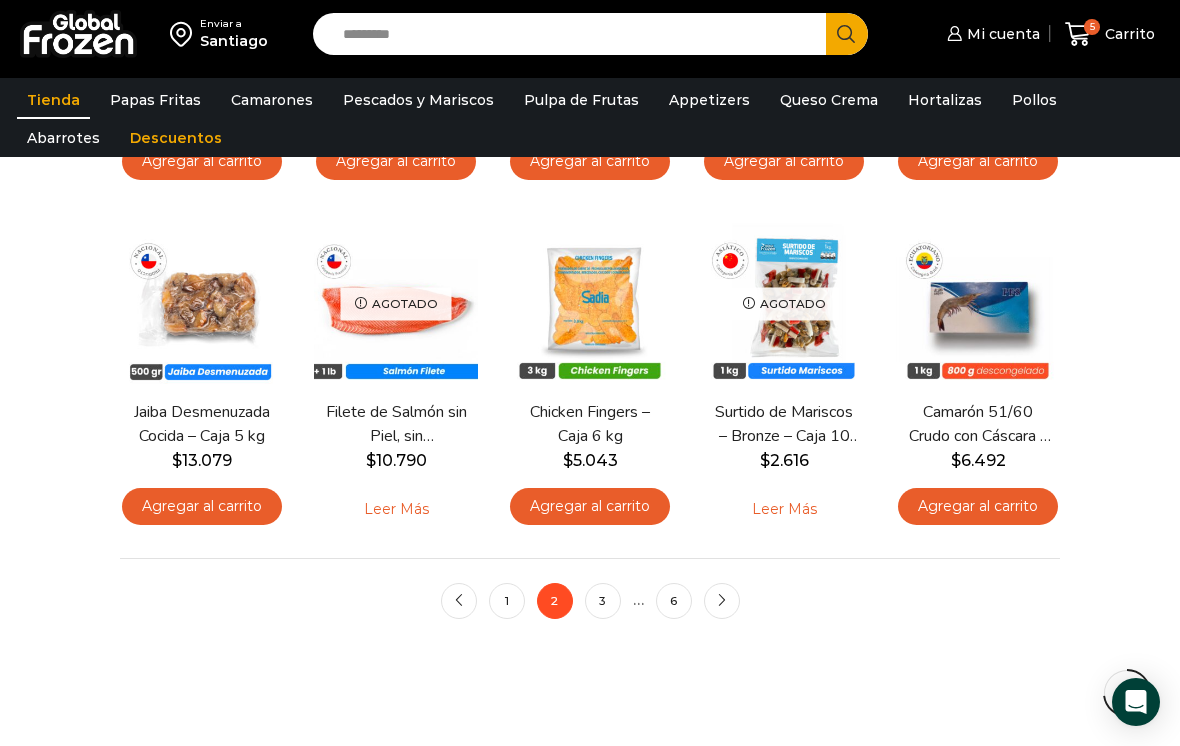 scroll, scrollTop: 1249, scrollLeft: 0, axis: vertical 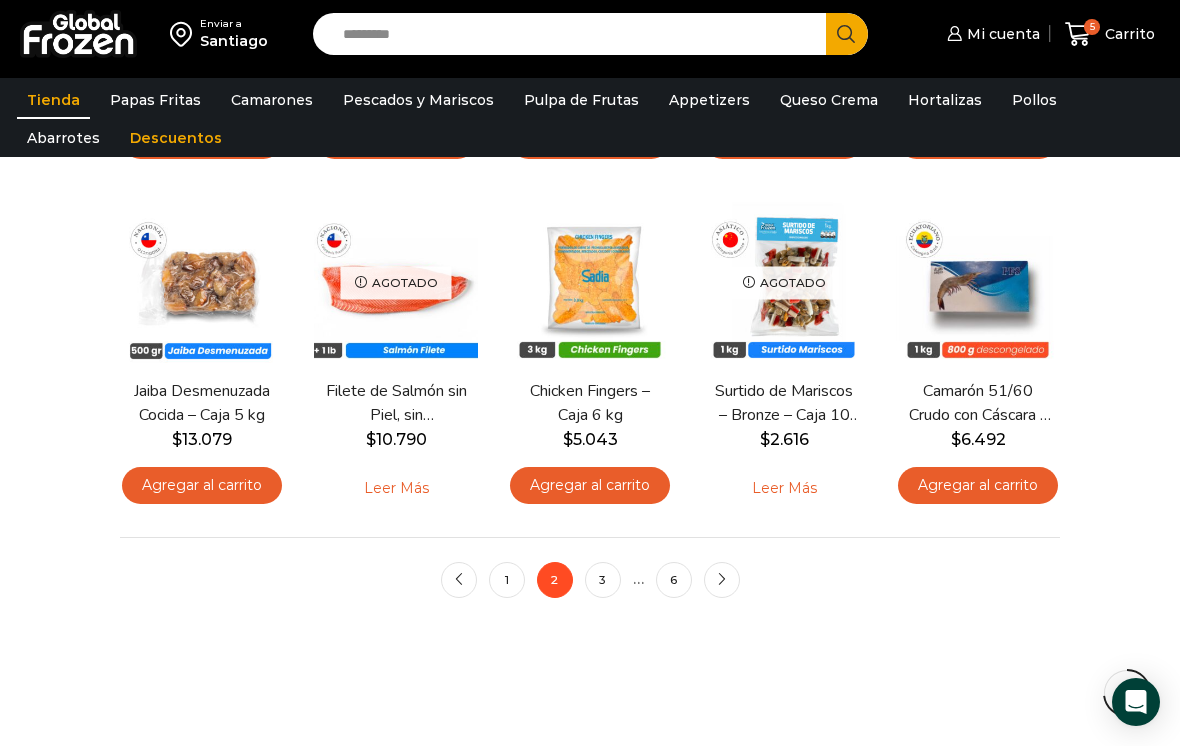 click on "3" at bounding box center [603, 580] 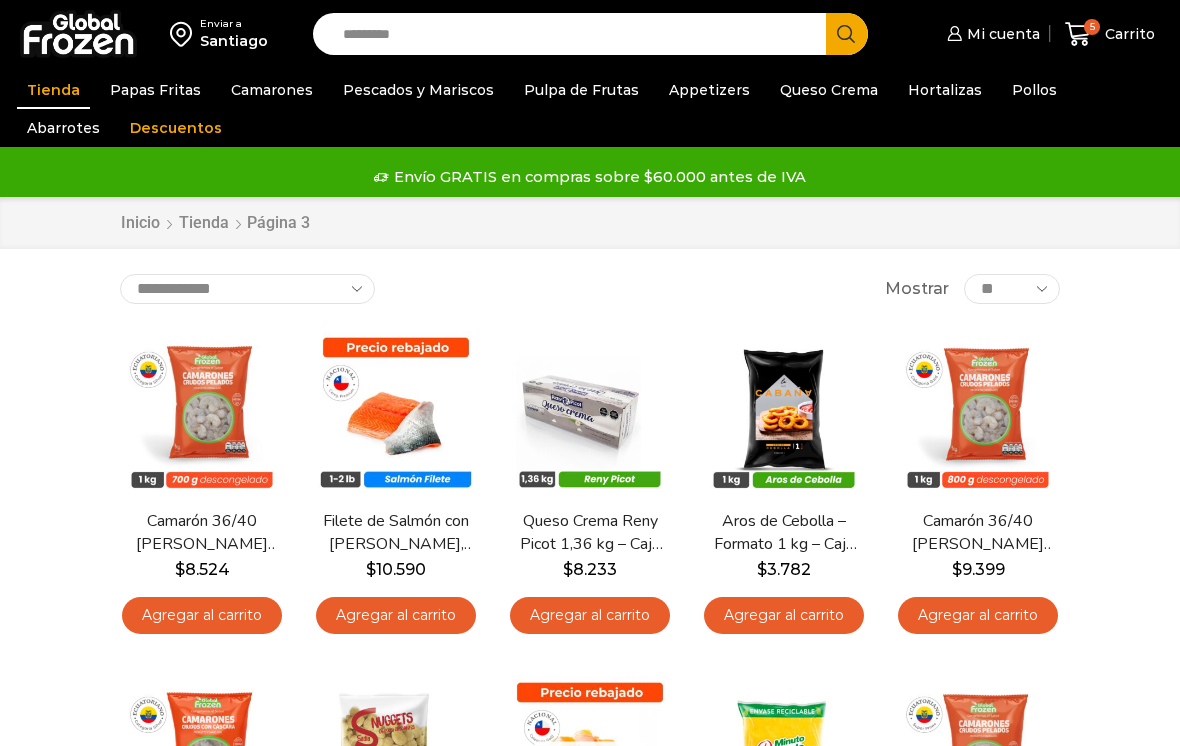 scroll, scrollTop: 0, scrollLeft: 0, axis: both 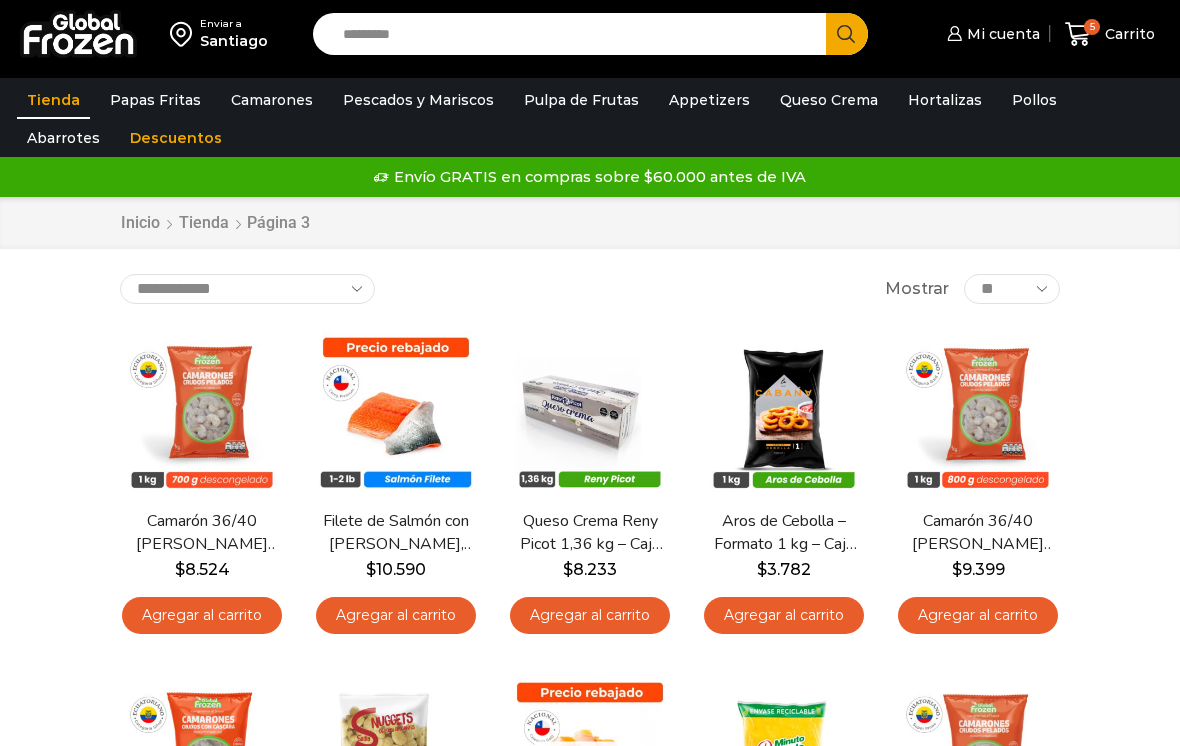 click on "Search input" at bounding box center [574, 34] 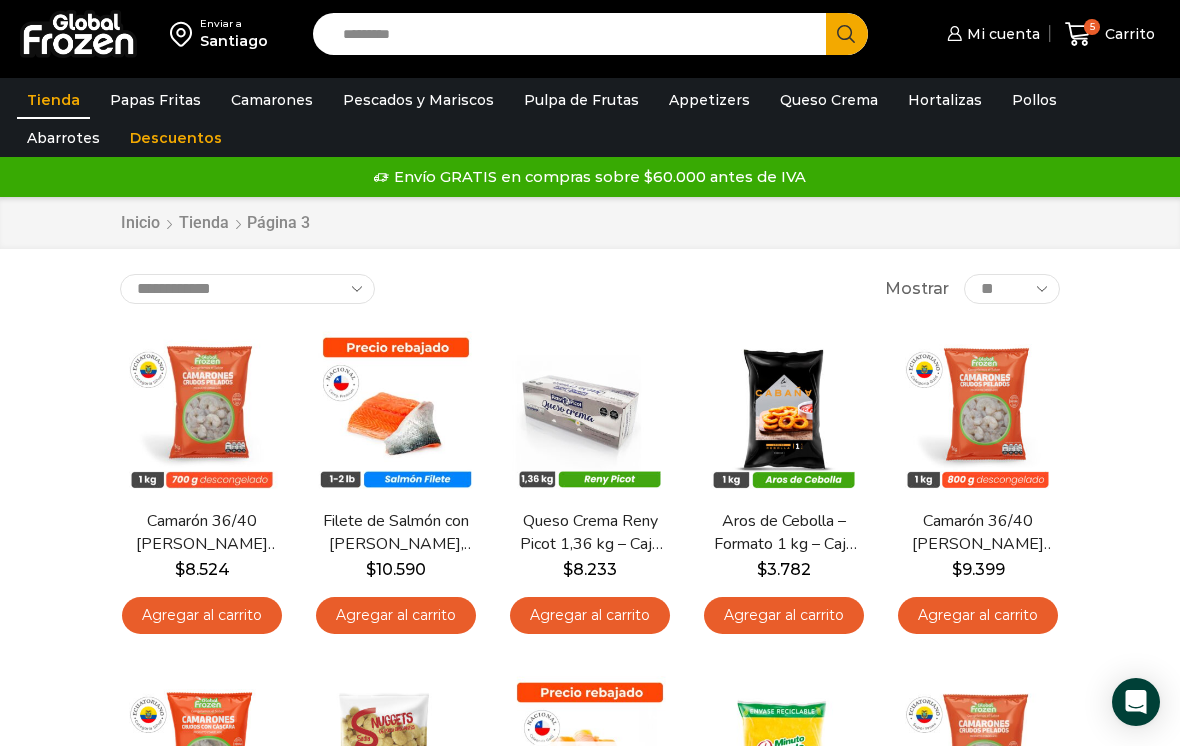 click on "Papas [PERSON_NAME]" at bounding box center [0, 0] 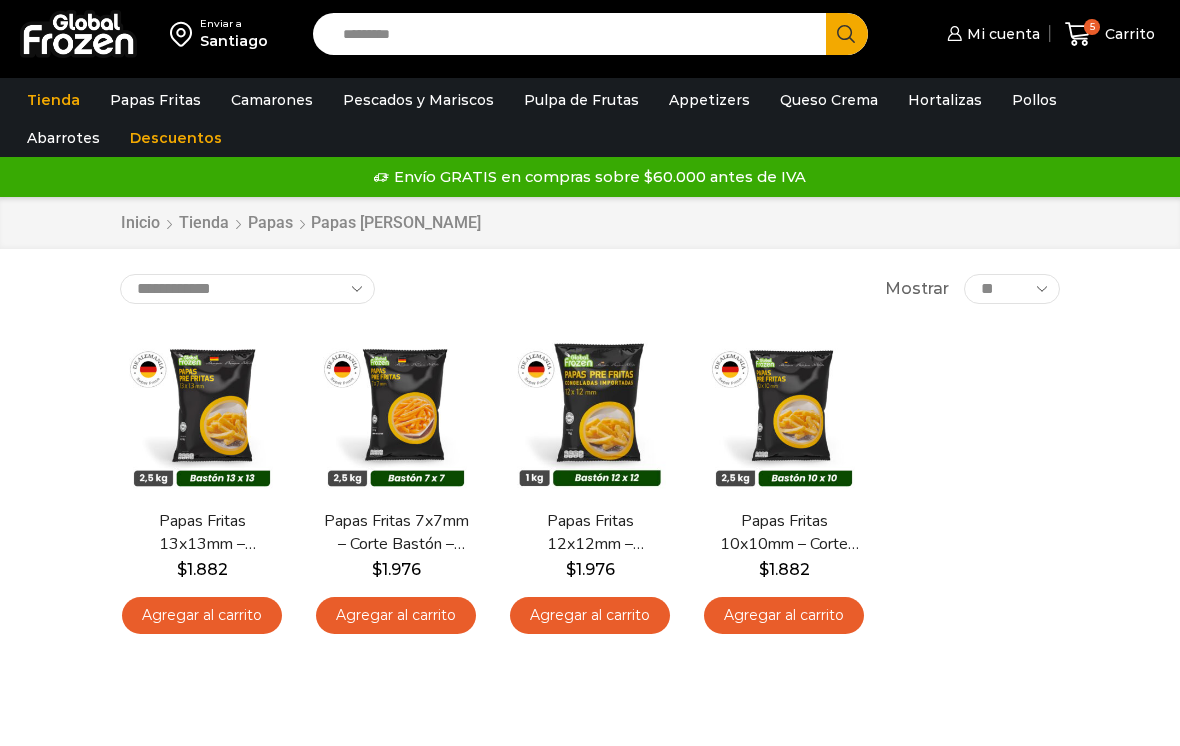 scroll, scrollTop: 0, scrollLeft: 0, axis: both 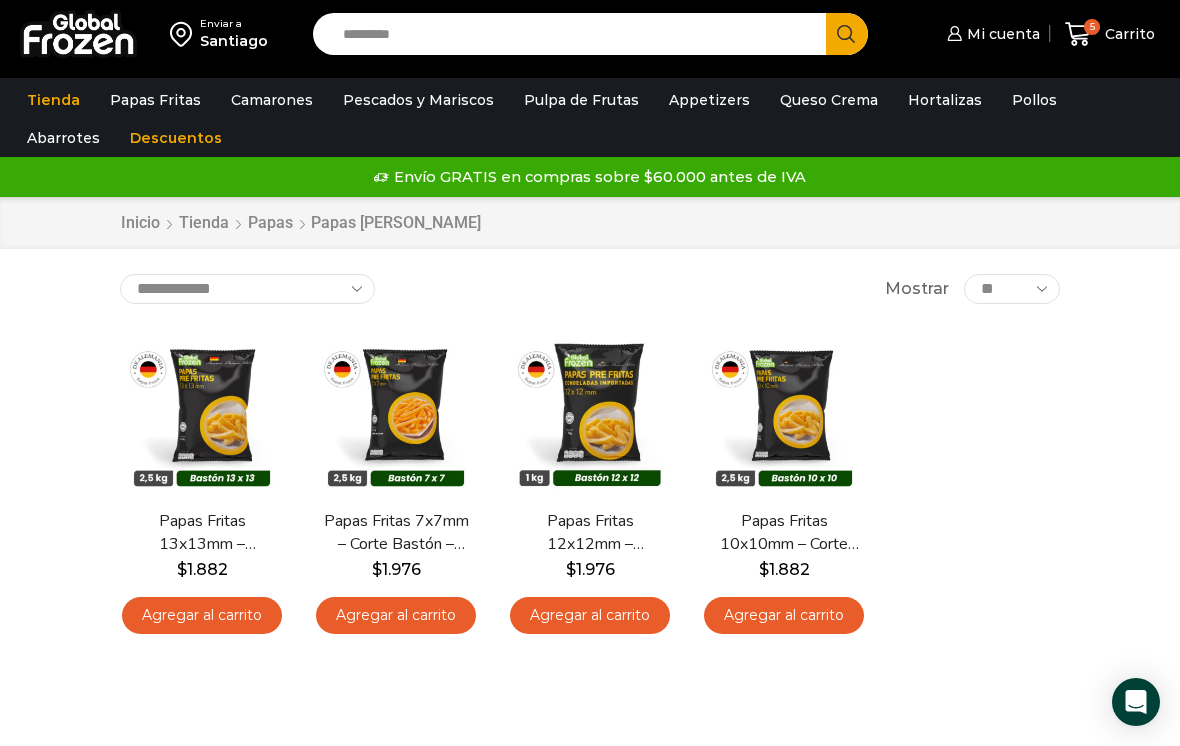 click on "Agregar al carrito" at bounding box center [784, 615] 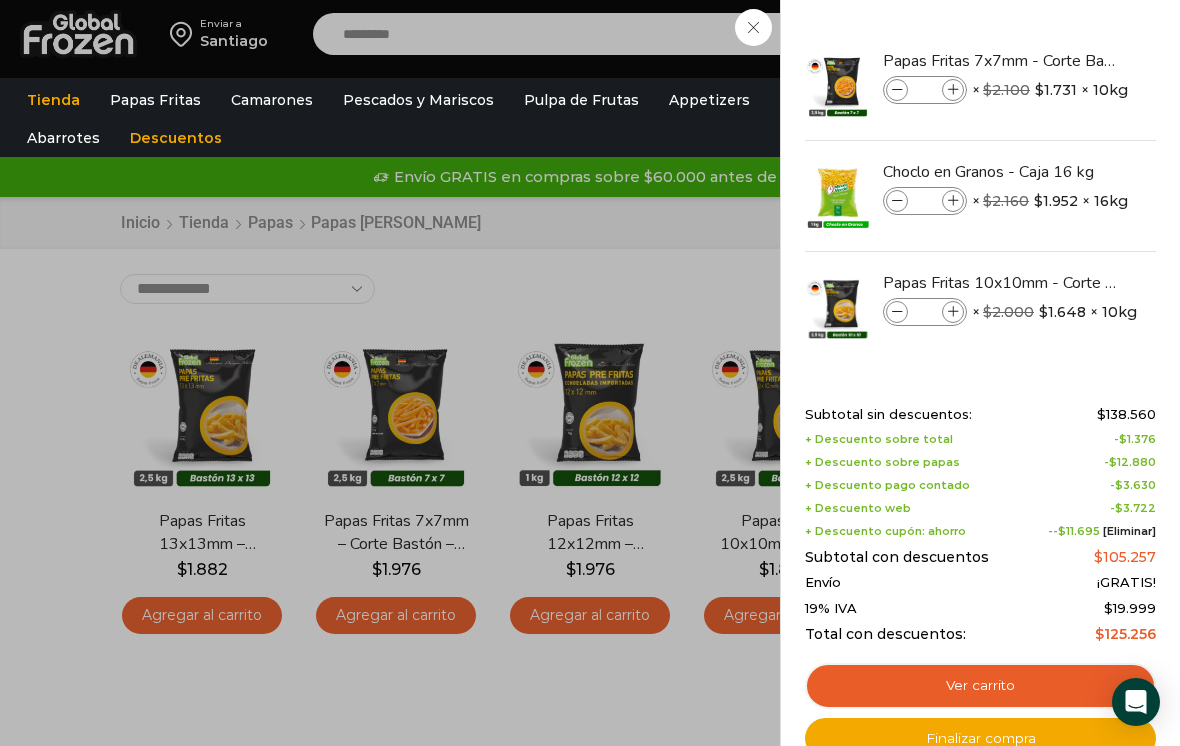click at bounding box center [953, 312] 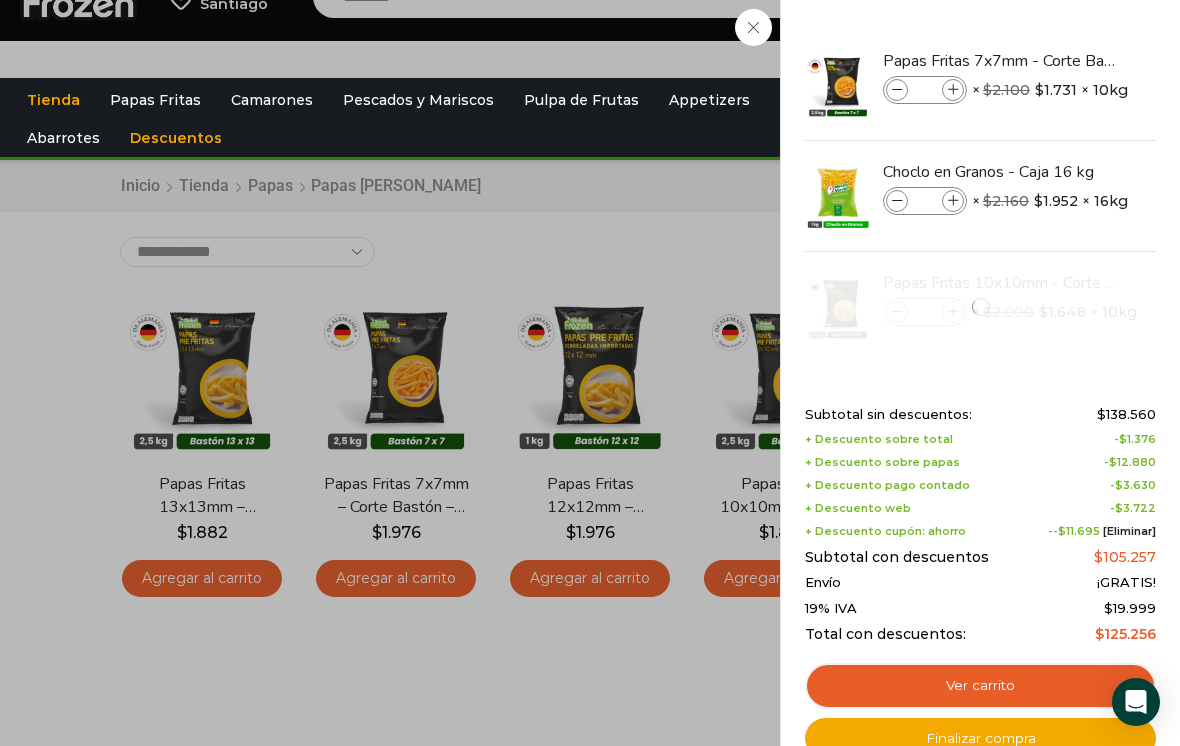 scroll, scrollTop: 82, scrollLeft: 0, axis: vertical 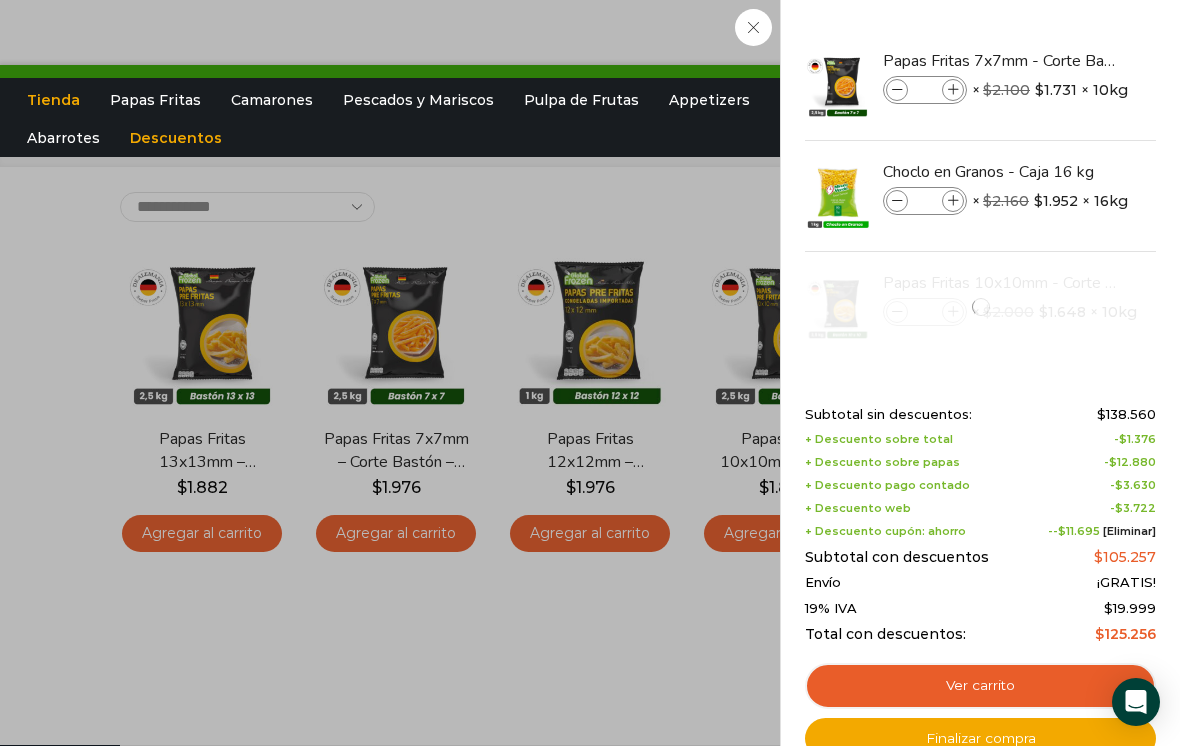 click on "Ver carrito" at bounding box center (980, 686) 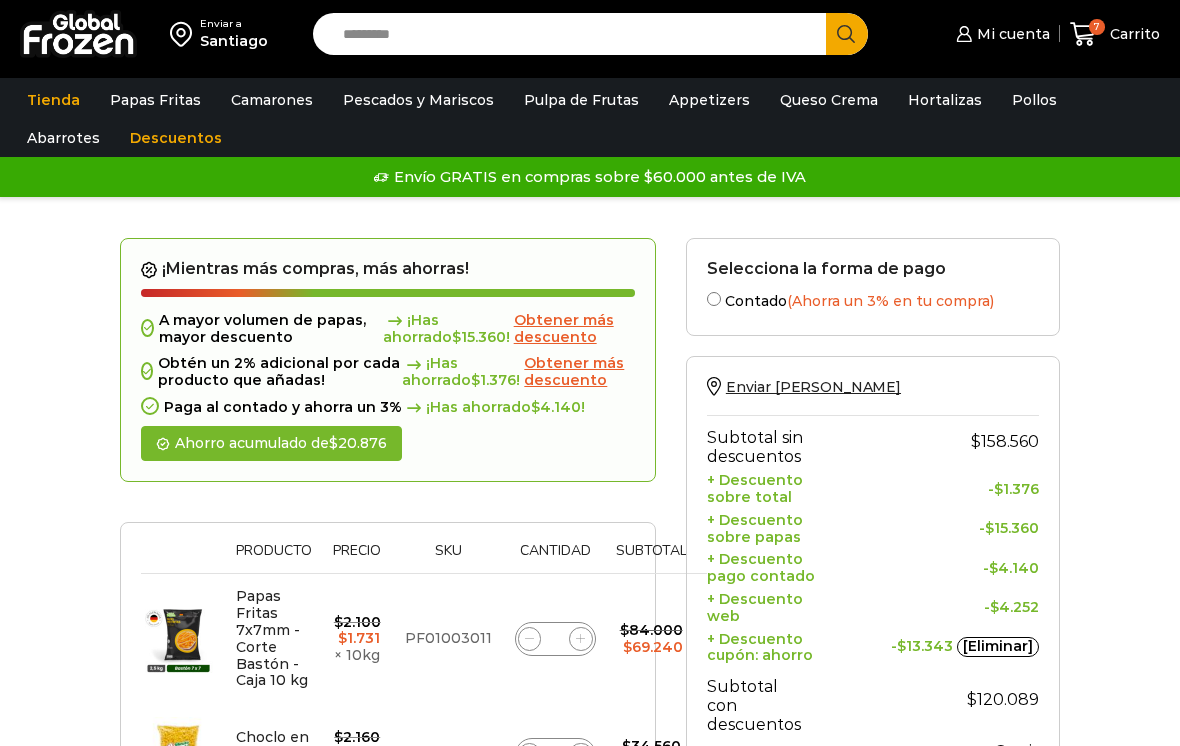 scroll, scrollTop: 0, scrollLeft: 0, axis: both 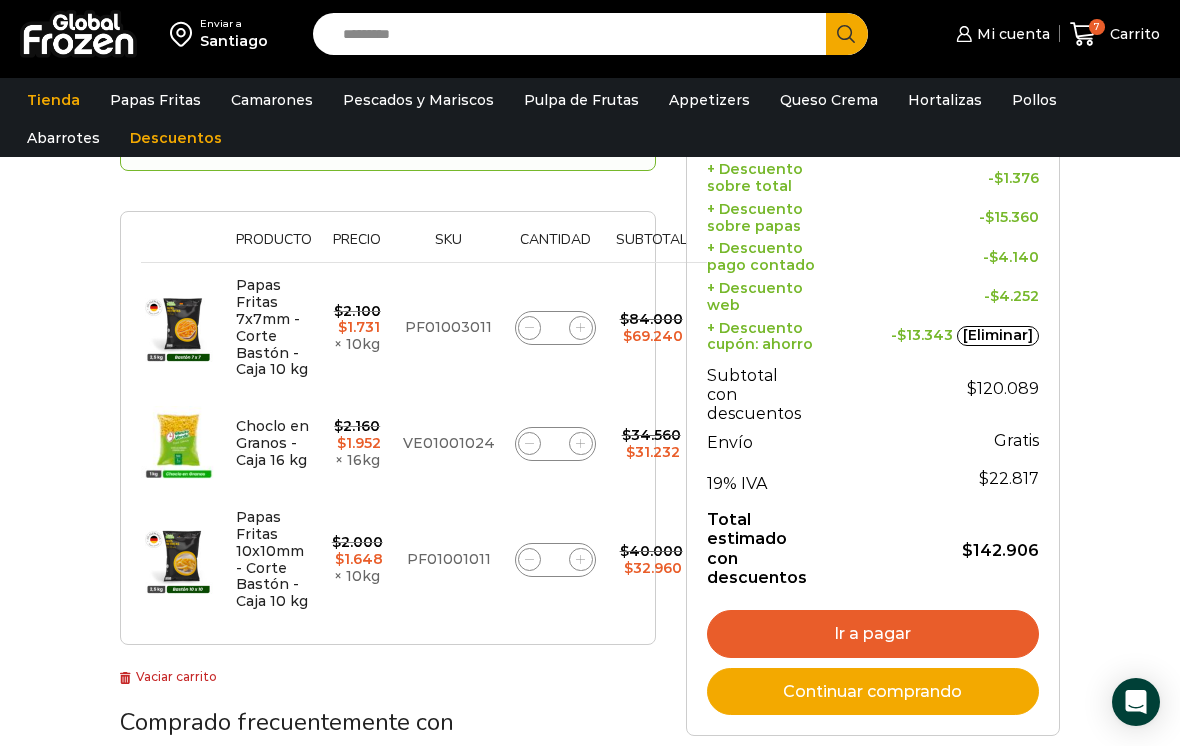 click on "Choclo en Granos - Caja 16 kg cantidad
*" 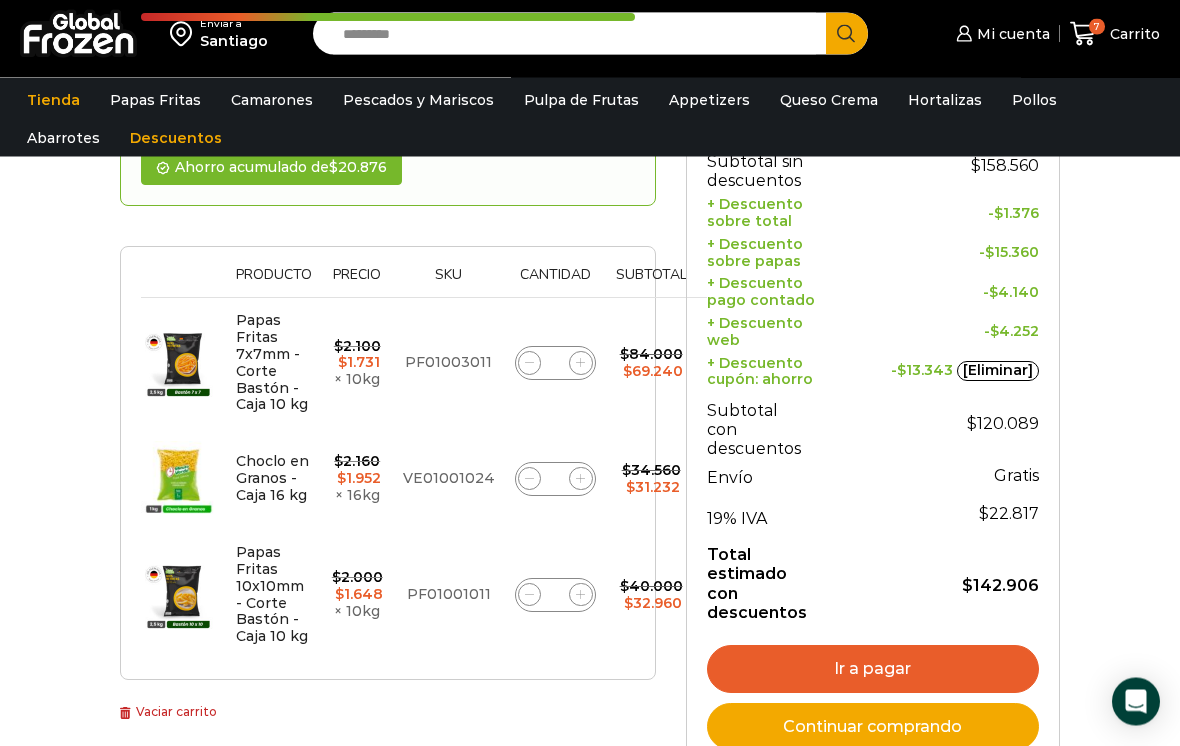 scroll, scrollTop: 286, scrollLeft: 0, axis: vertical 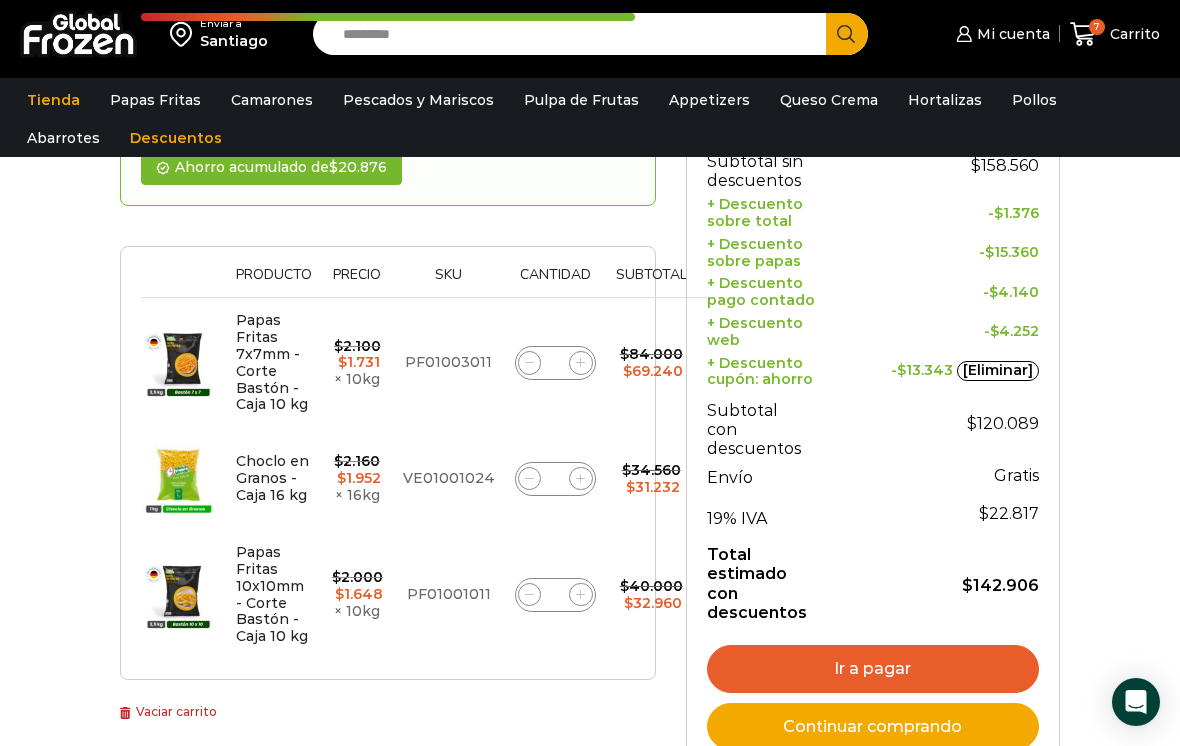 click on "Ir a pagar" at bounding box center [873, 669] 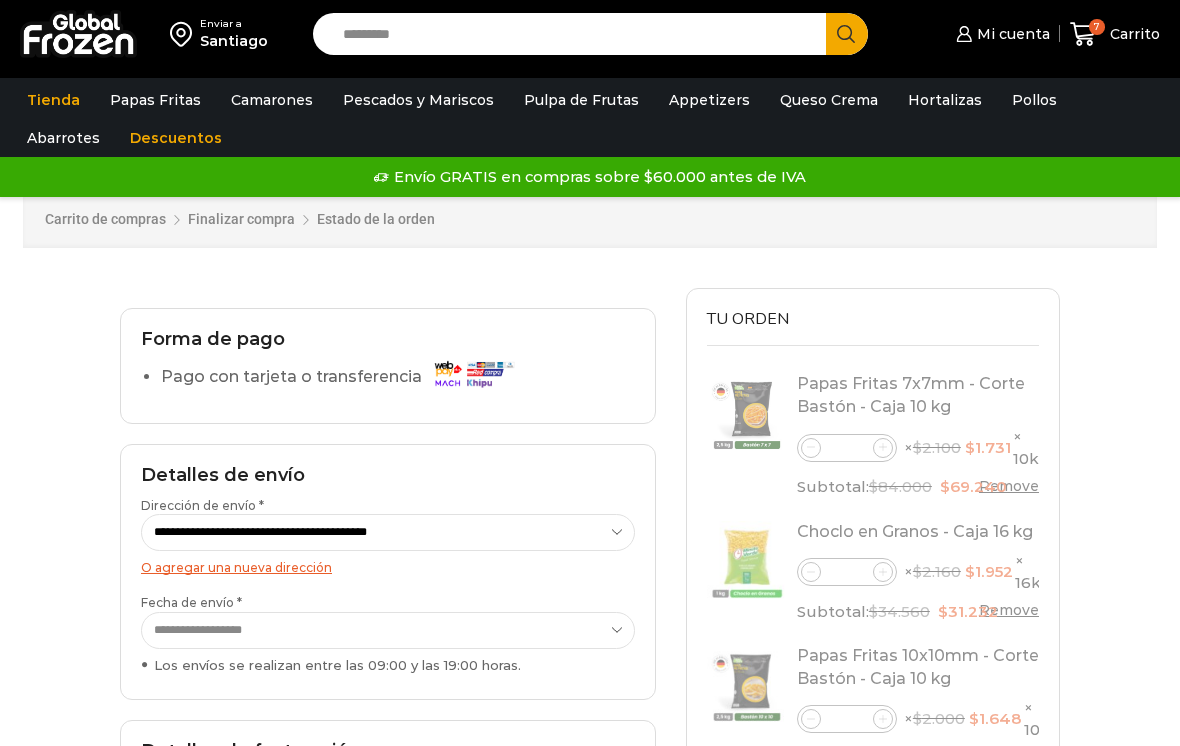 scroll, scrollTop: 0, scrollLeft: 0, axis: both 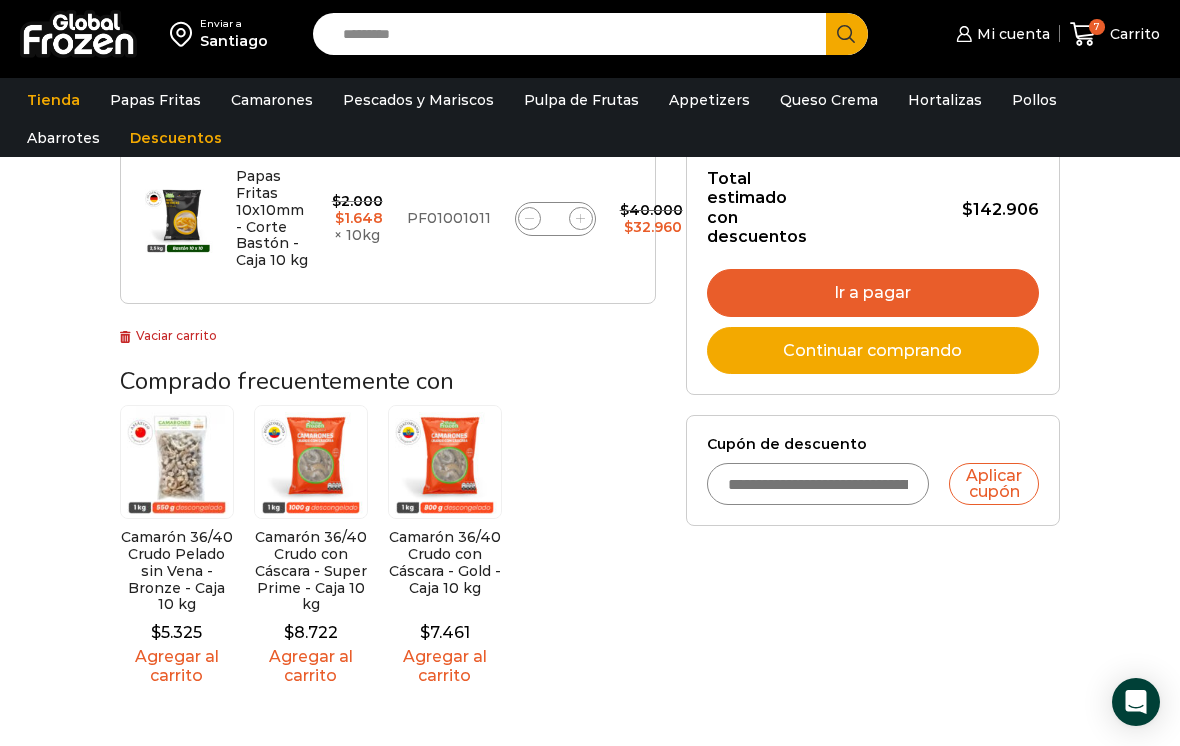 click on "Cupón de descuento" at bounding box center (818, 484) 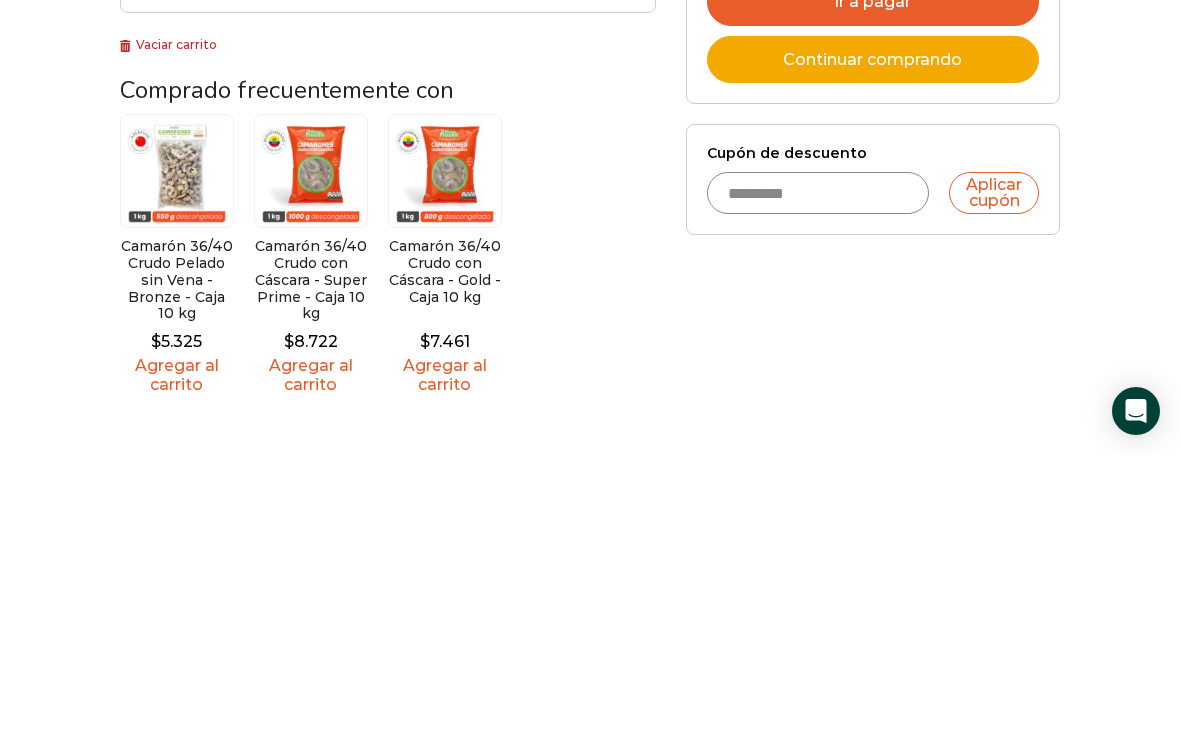 type on "*********" 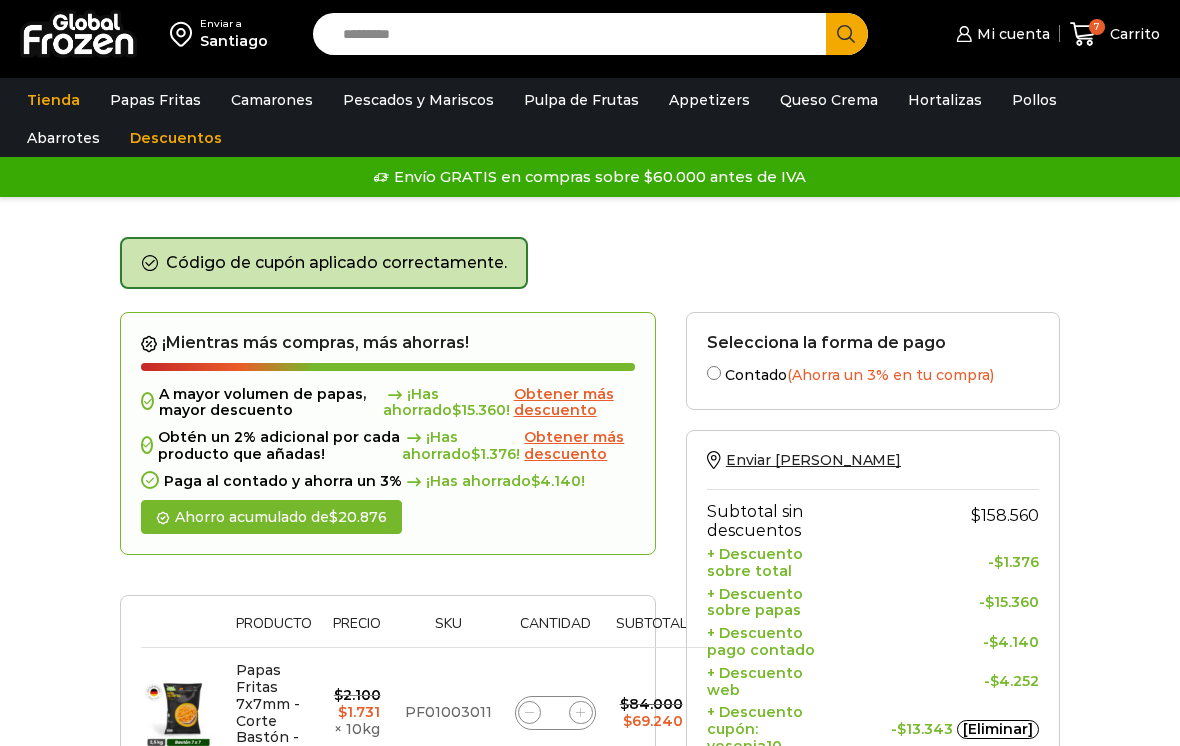 scroll, scrollTop: 0, scrollLeft: 0, axis: both 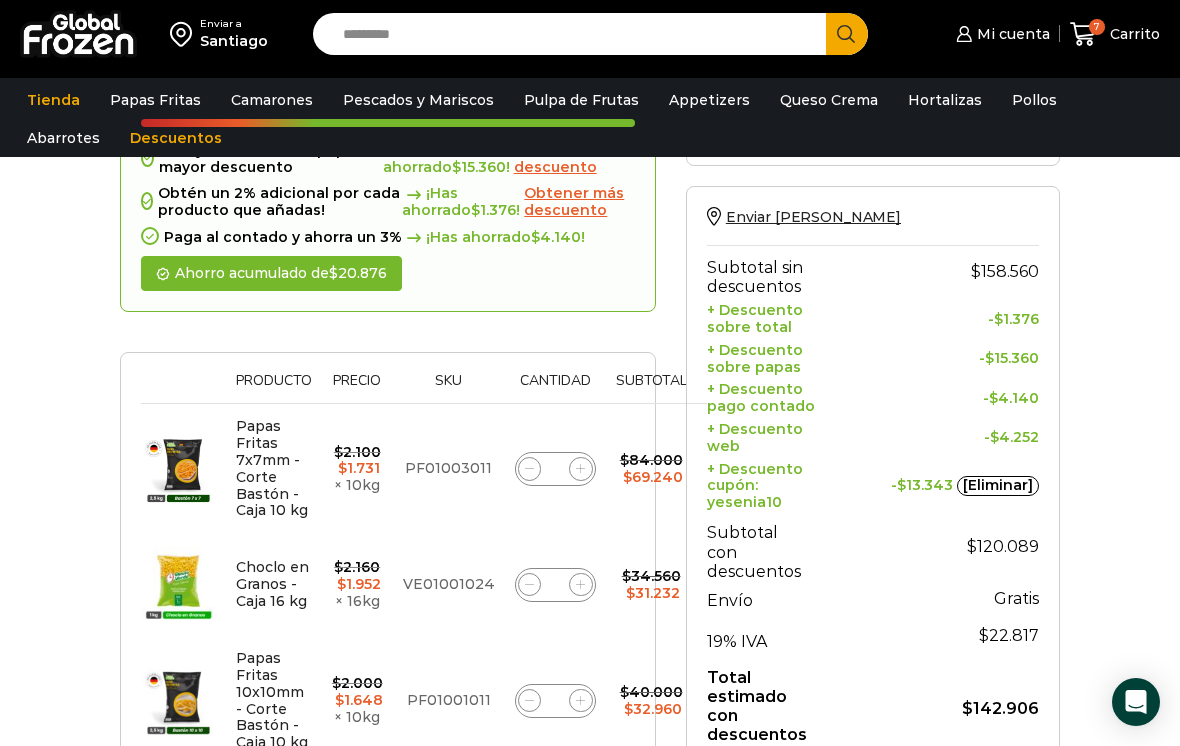 click on "[Eliminar]" at bounding box center (998, 486) 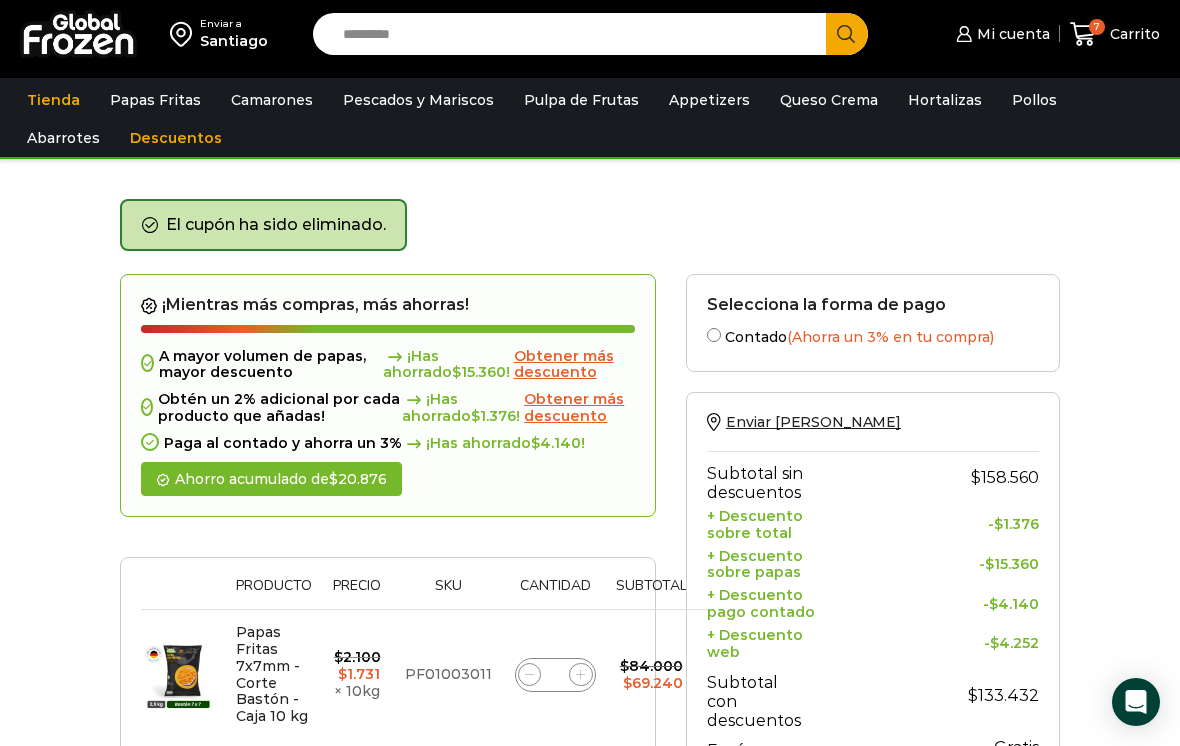 scroll, scrollTop: 0, scrollLeft: 0, axis: both 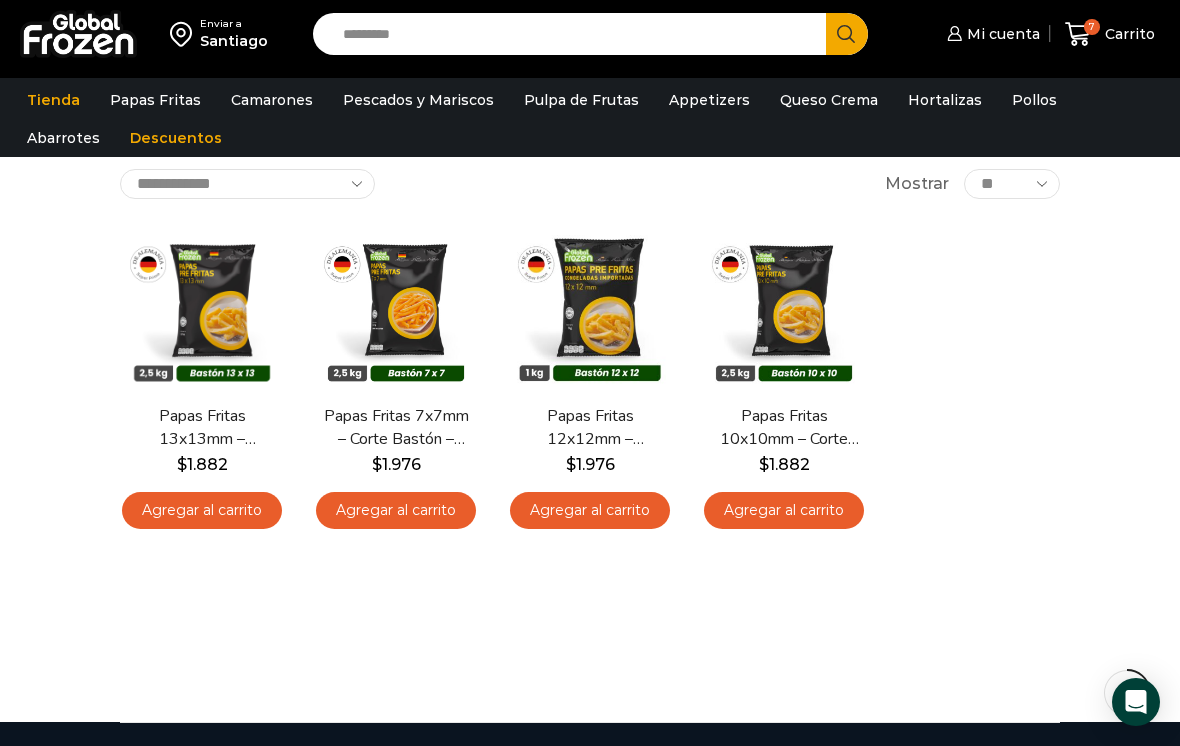 click on "Carrito" at bounding box center (1127, 34) 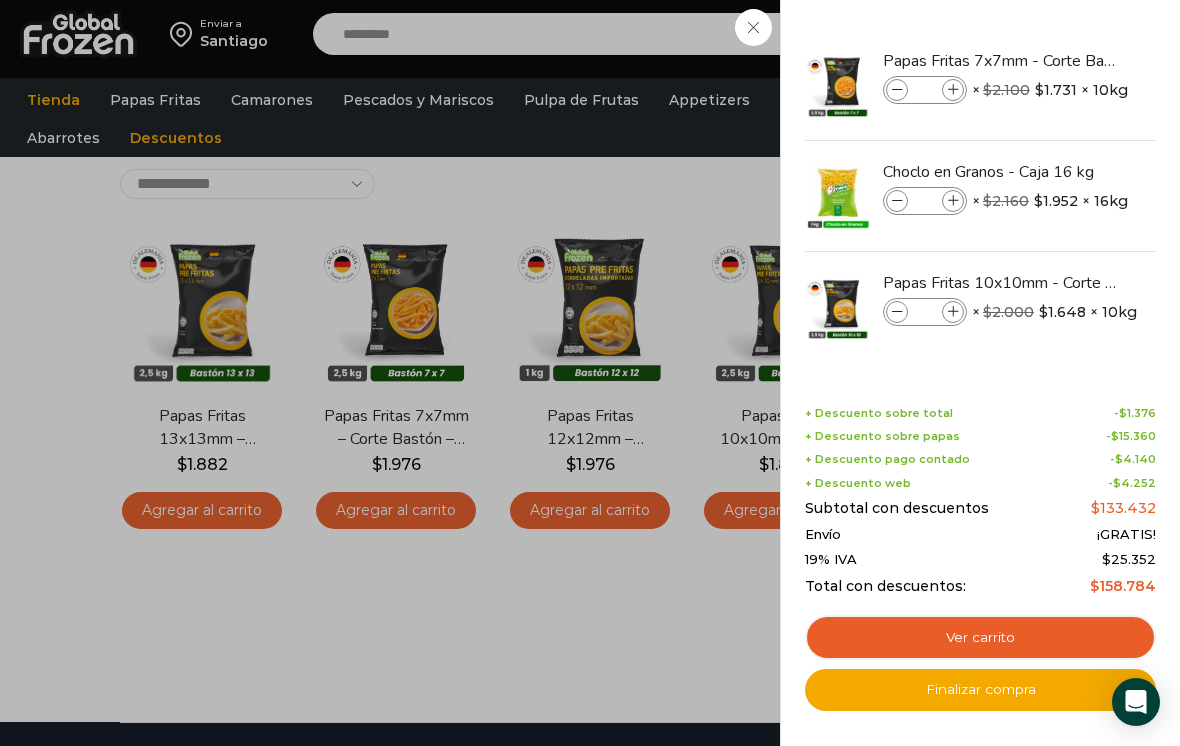 click on "Ver carrito" at bounding box center (980, 638) 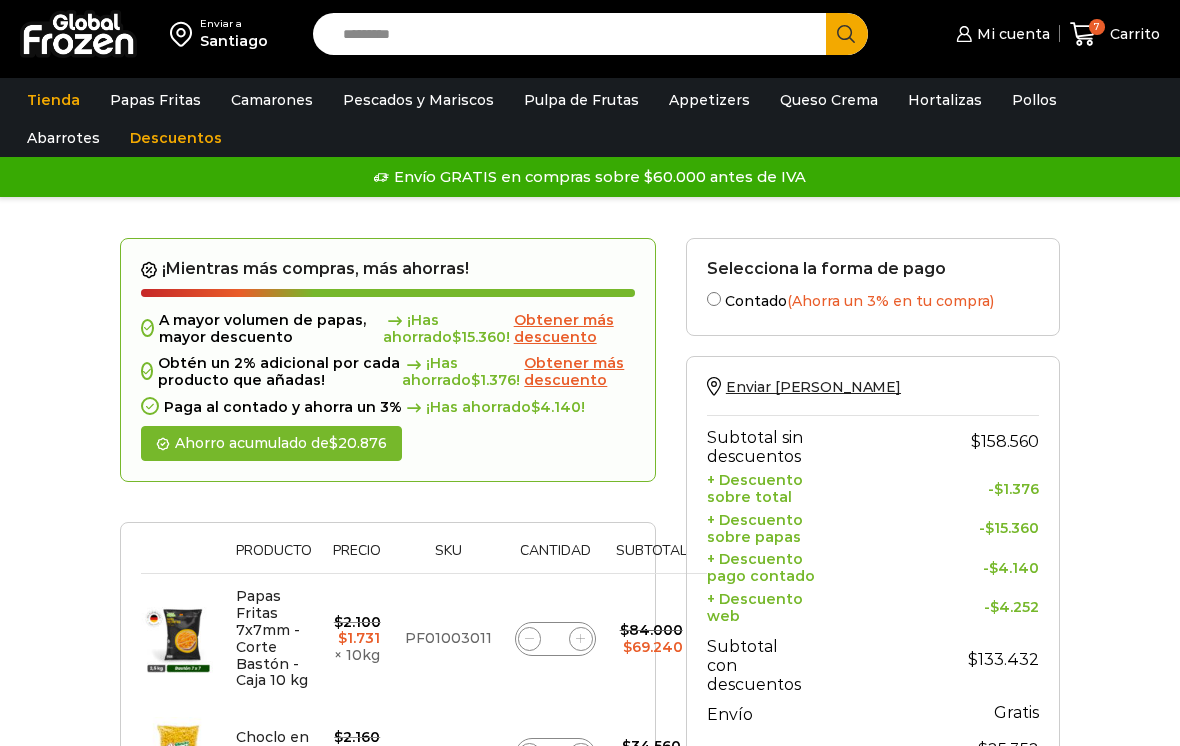 scroll, scrollTop: 0, scrollLeft: 0, axis: both 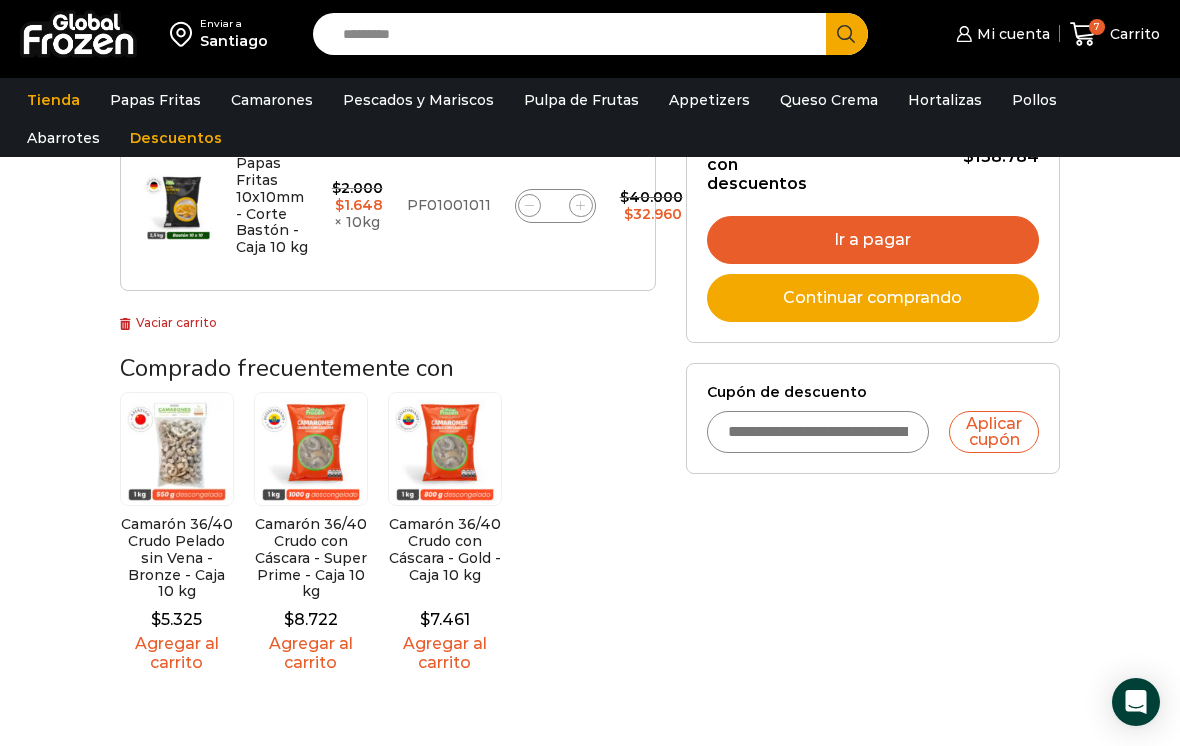 click on "Cupón de descuento" at bounding box center [818, 432] 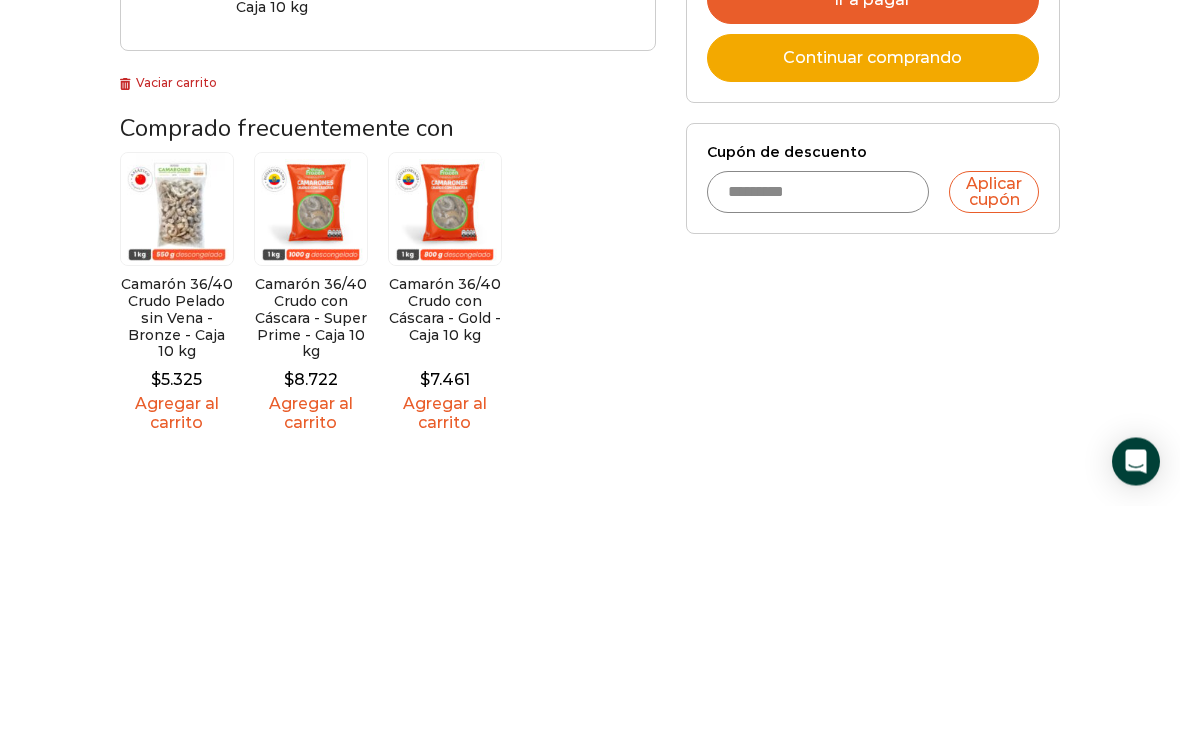 type on "*********" 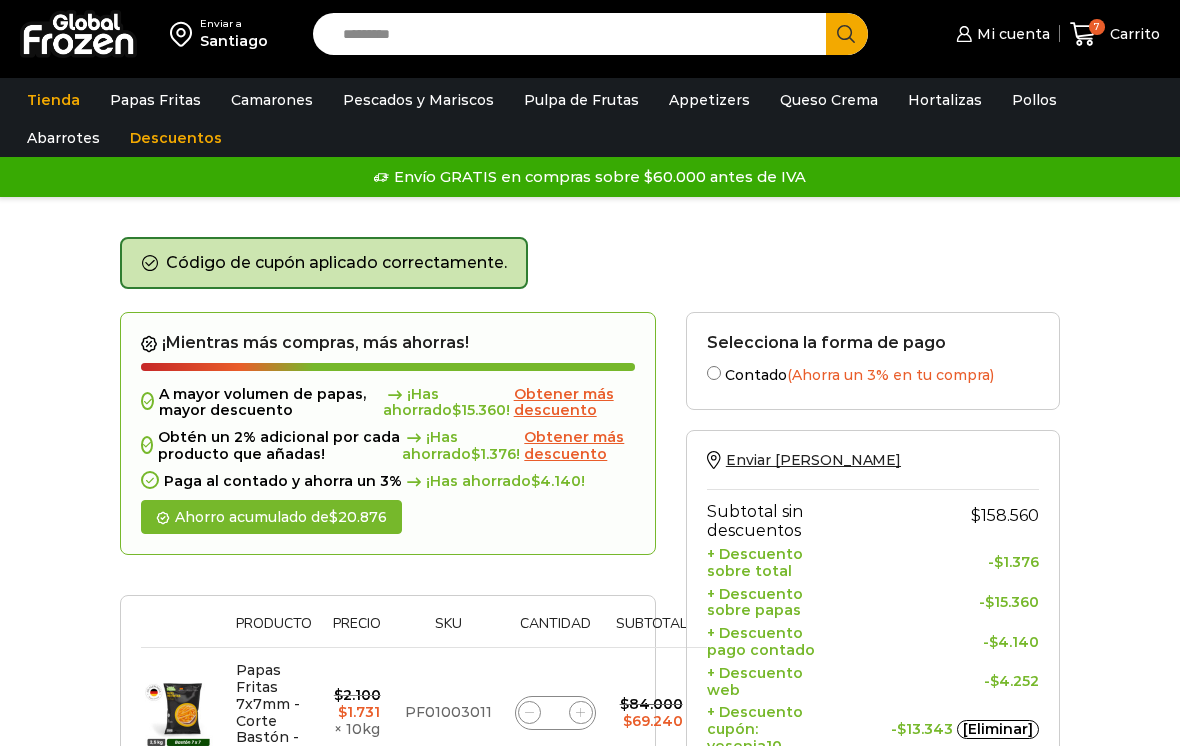 scroll, scrollTop: 57, scrollLeft: 0, axis: vertical 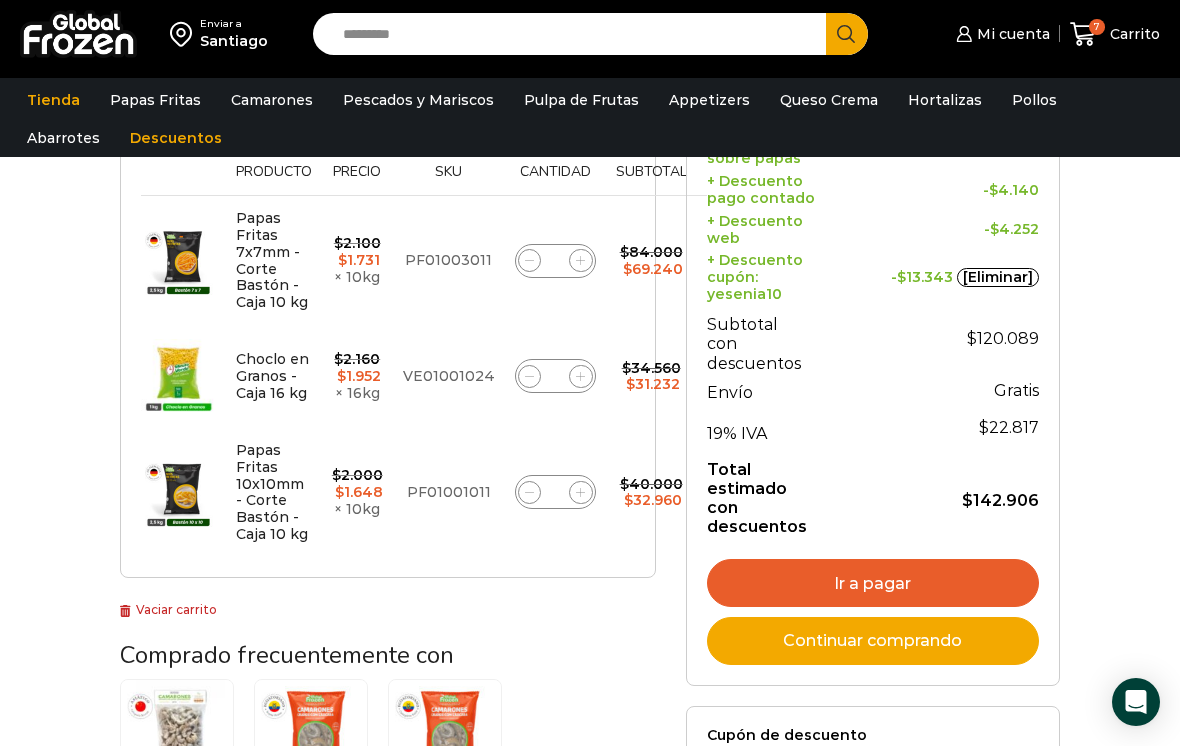 click on "Ir a pagar" at bounding box center (873, 583) 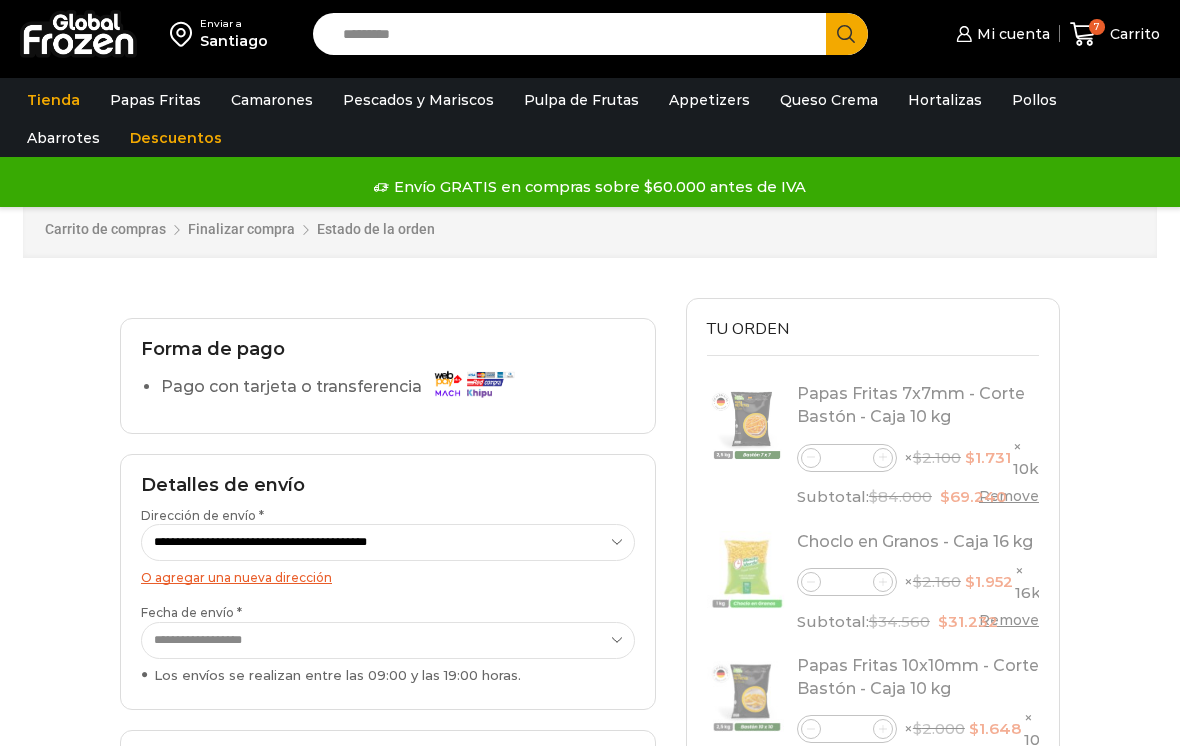 scroll, scrollTop: 163, scrollLeft: 0, axis: vertical 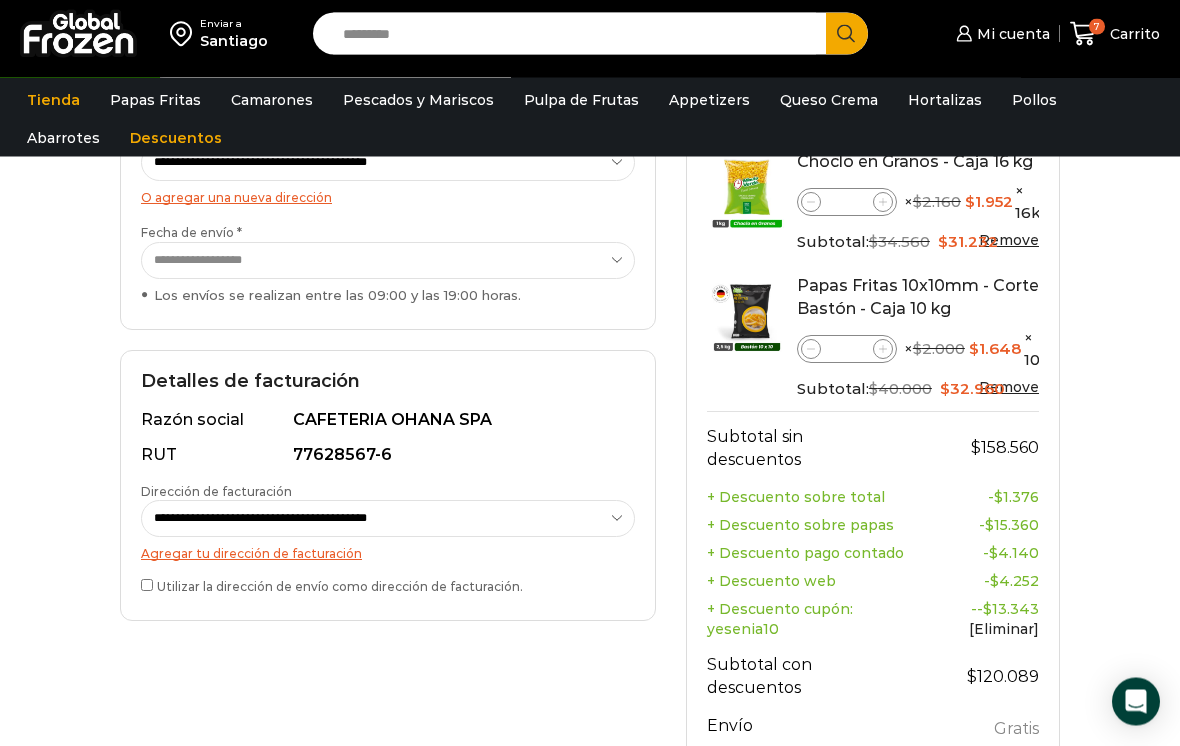 click on "Utilizar la dirección de envío como dirección de facturación." at bounding box center (388, 586) 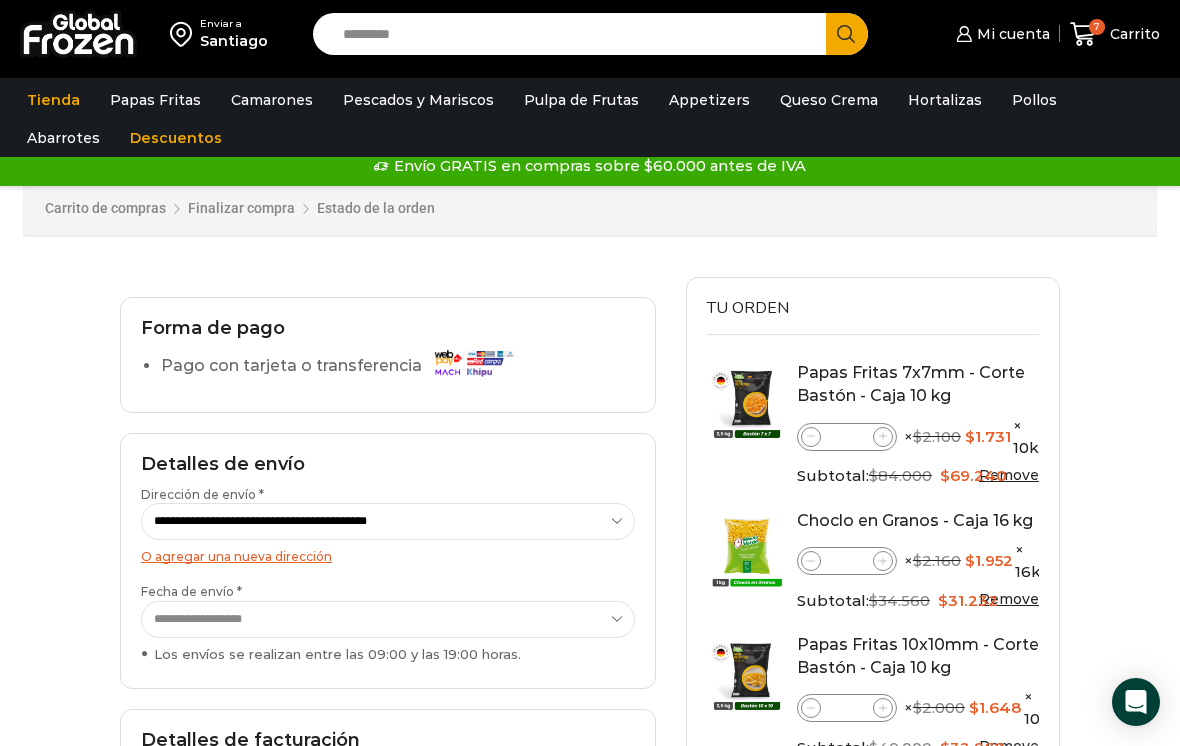 scroll, scrollTop: 18, scrollLeft: 0, axis: vertical 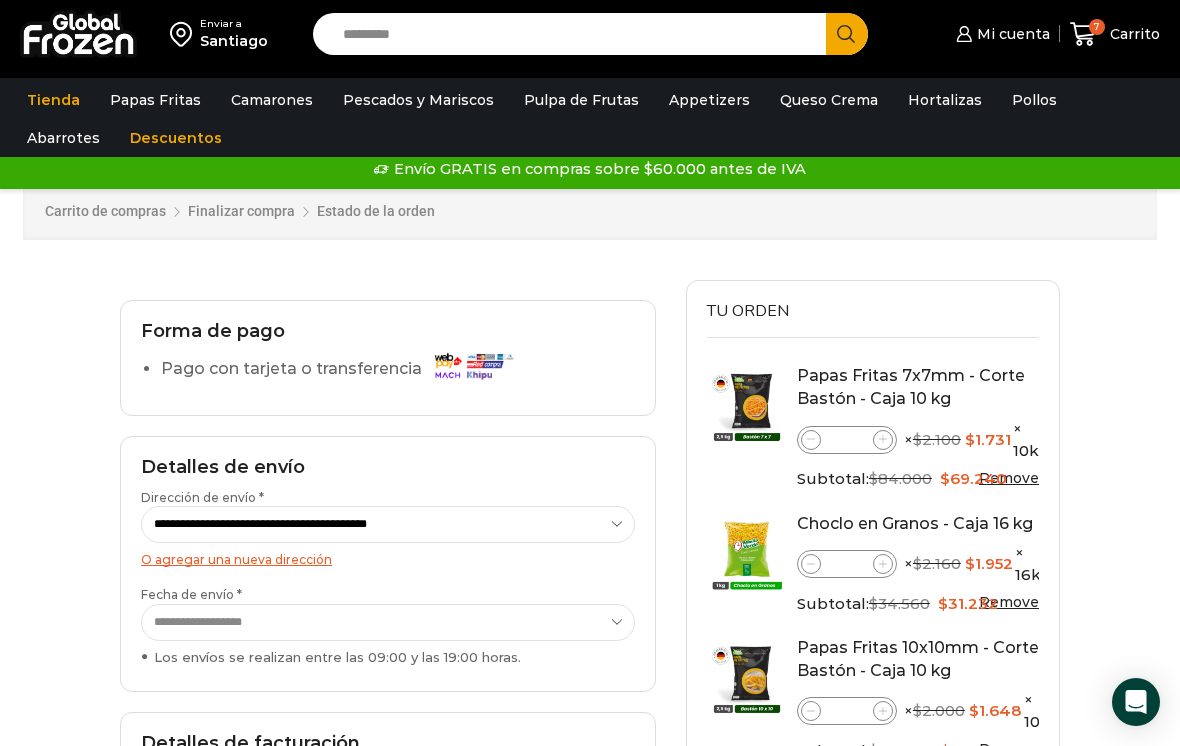 click 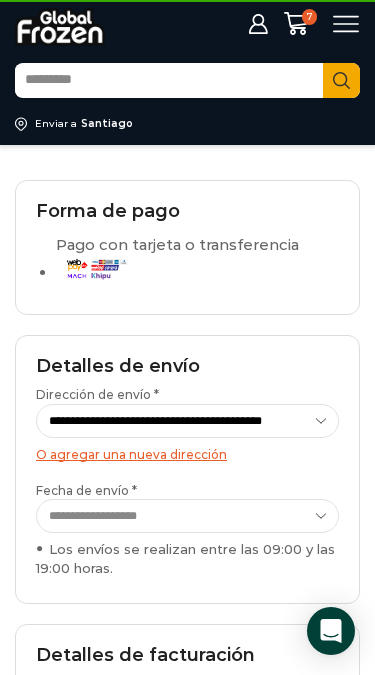 scroll, scrollTop: 0, scrollLeft: 0, axis: both 